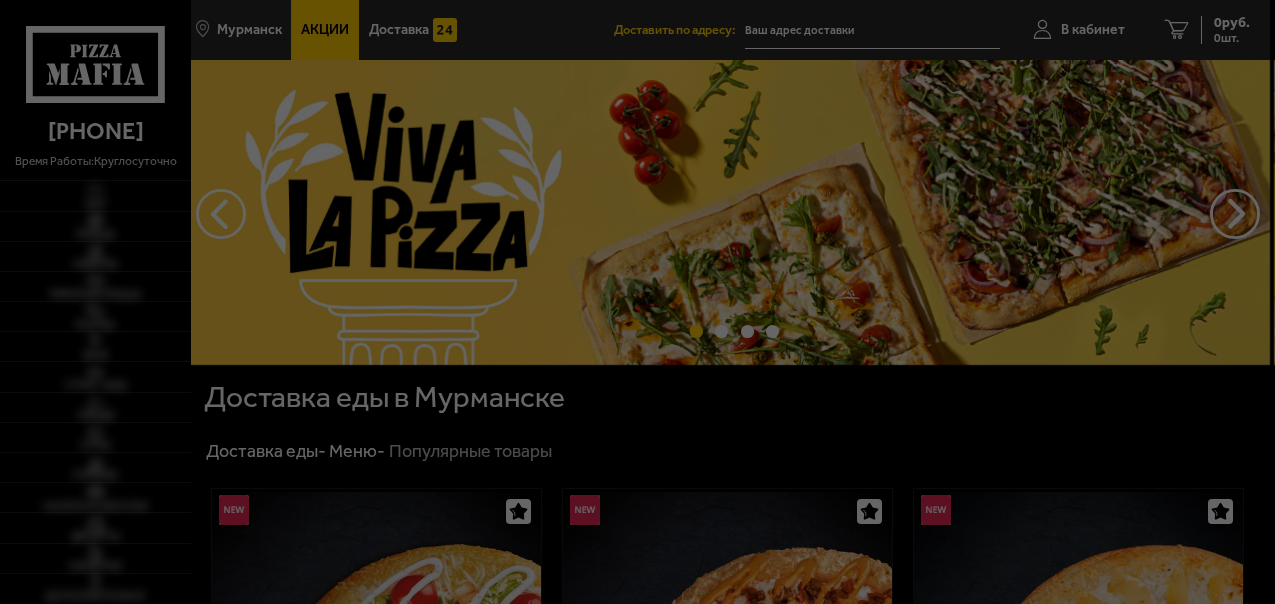 scroll, scrollTop: 0, scrollLeft: 0, axis: both 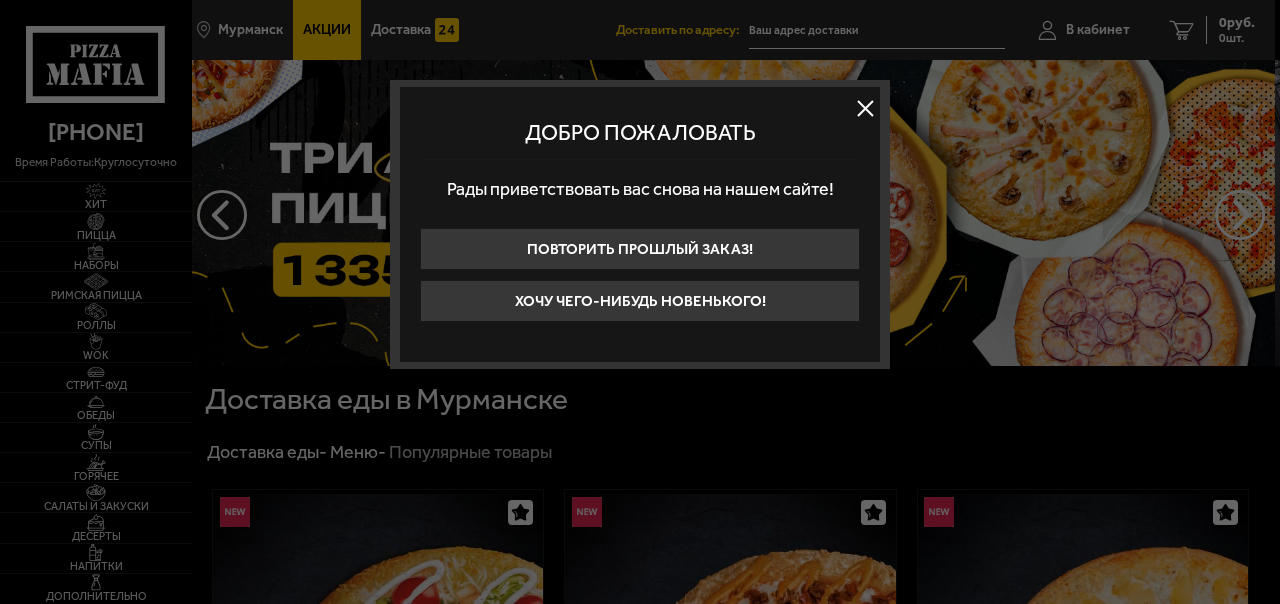 click at bounding box center [865, 108] 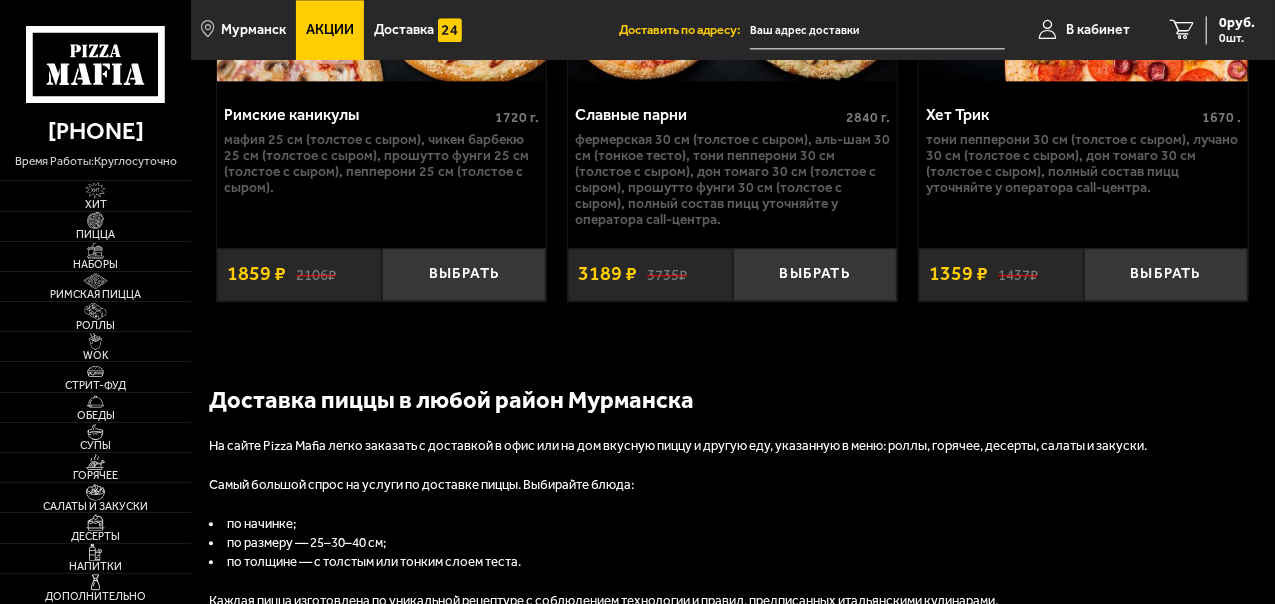 scroll, scrollTop: 2391, scrollLeft: 0, axis: vertical 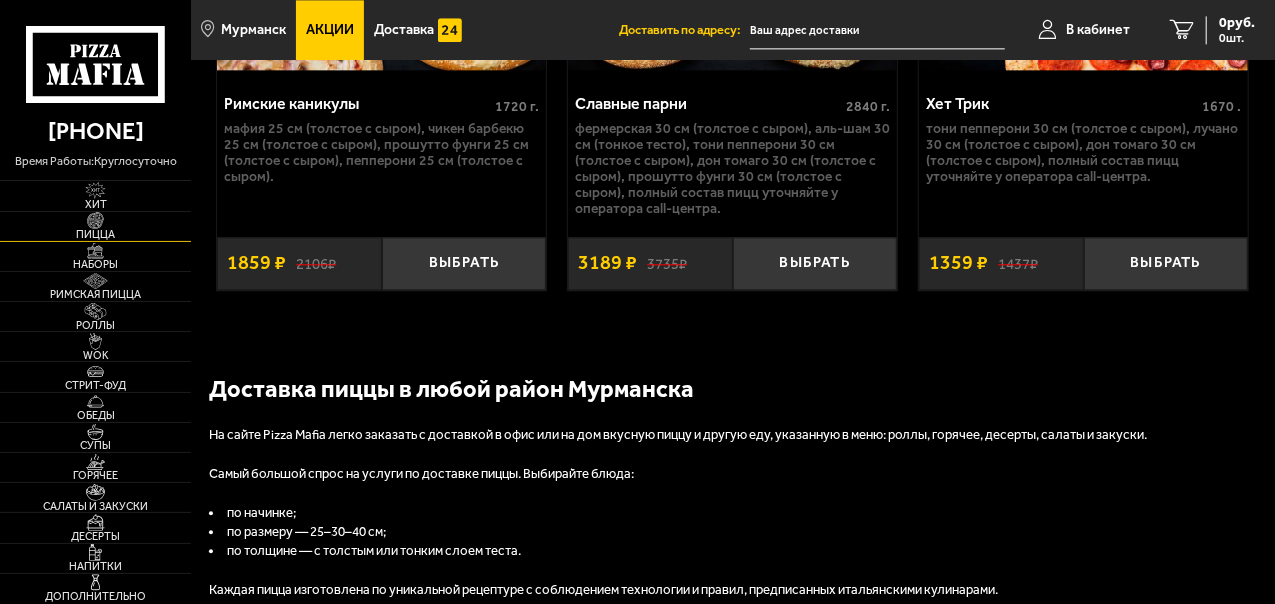 click on "Пицца" at bounding box center [95, 234] 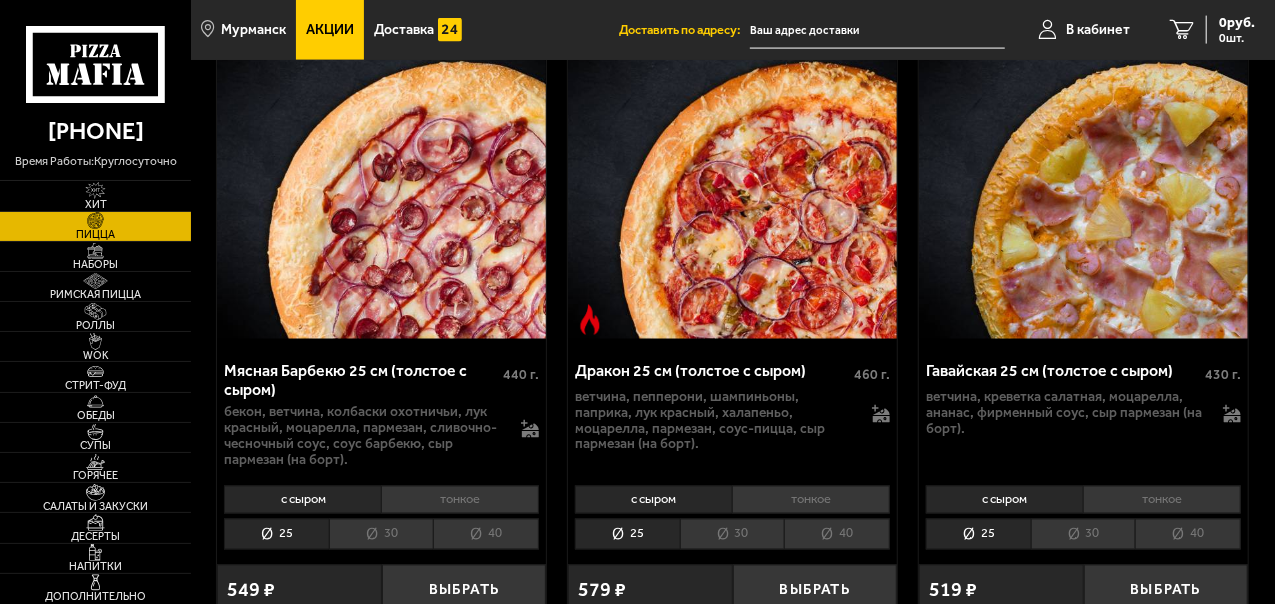 scroll, scrollTop: 5414, scrollLeft: 0, axis: vertical 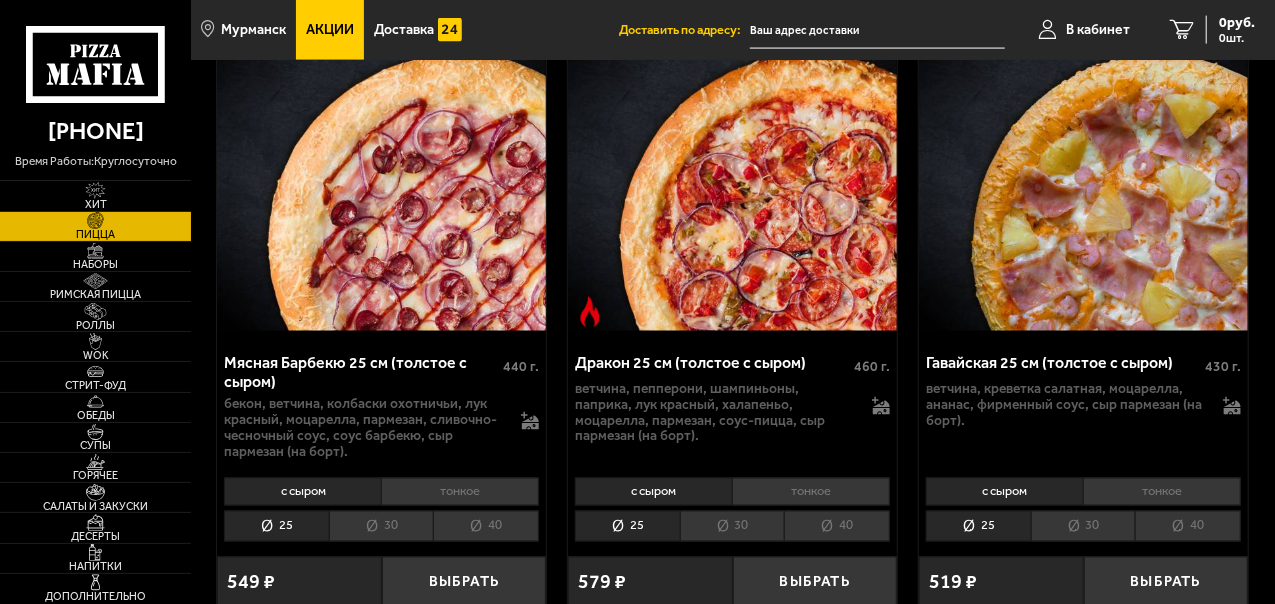 click on "30" at bounding box center (1083, 526) 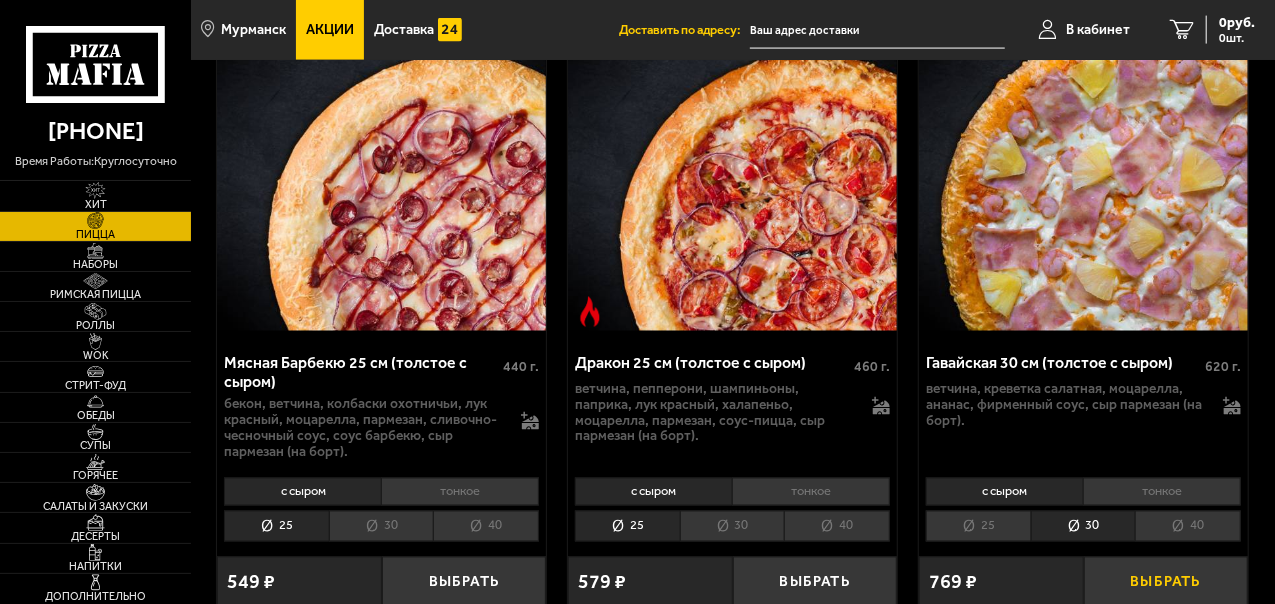 click on "Выбрать" at bounding box center [1166, 583] 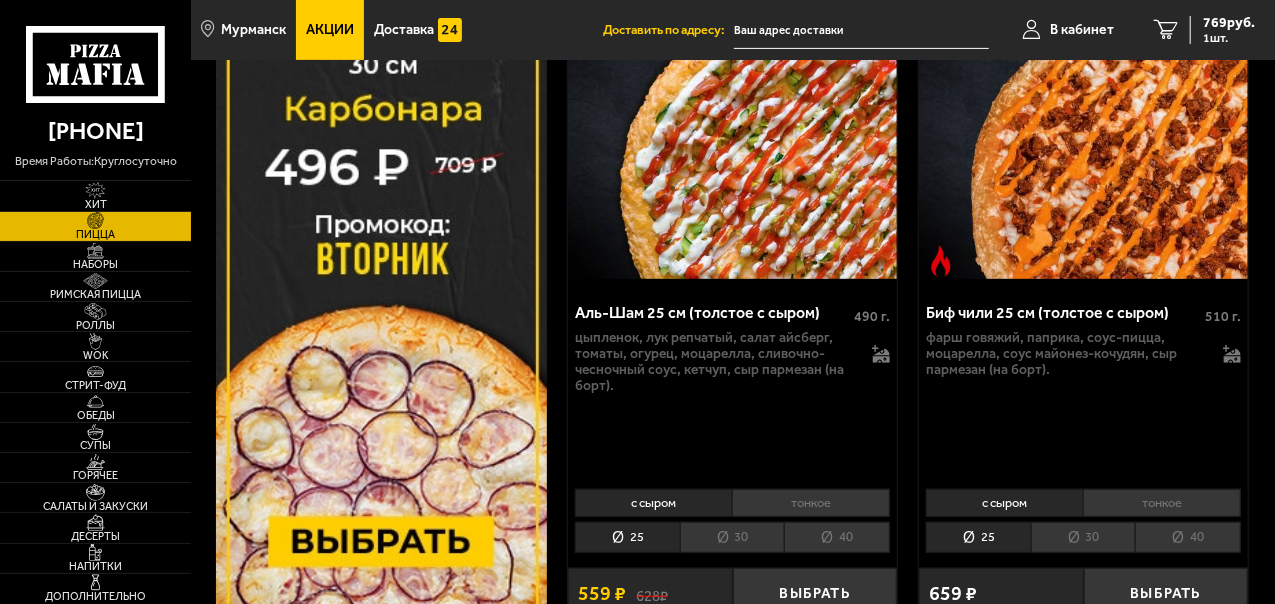 scroll, scrollTop: 507, scrollLeft: 0, axis: vertical 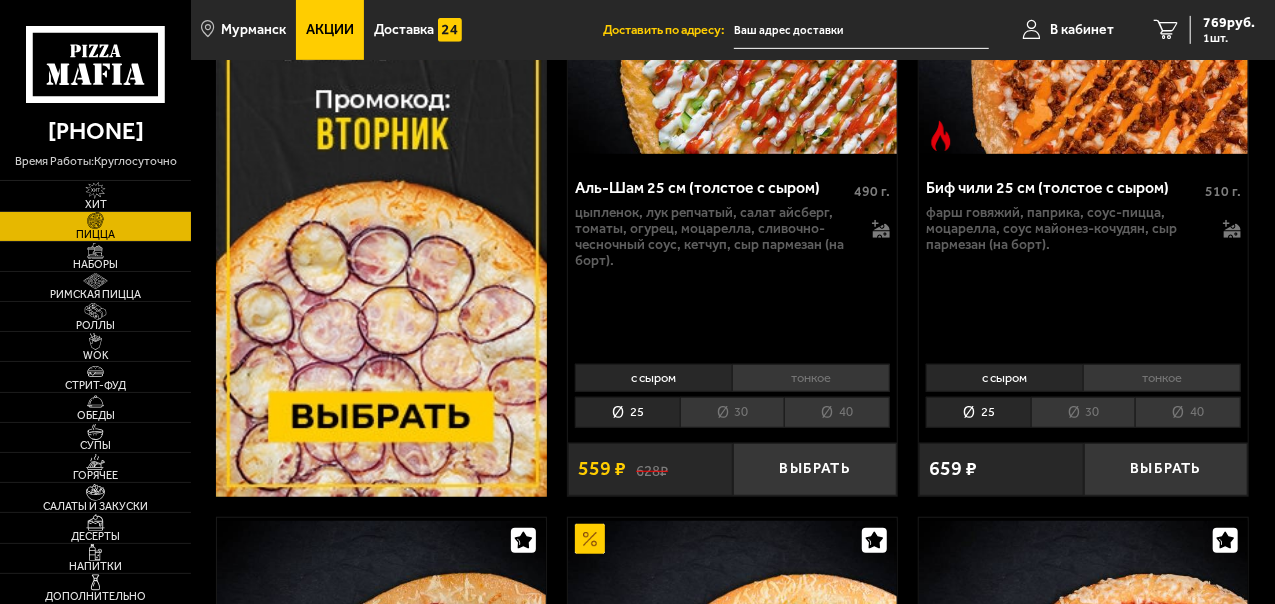 click at bounding box center [381, 159] 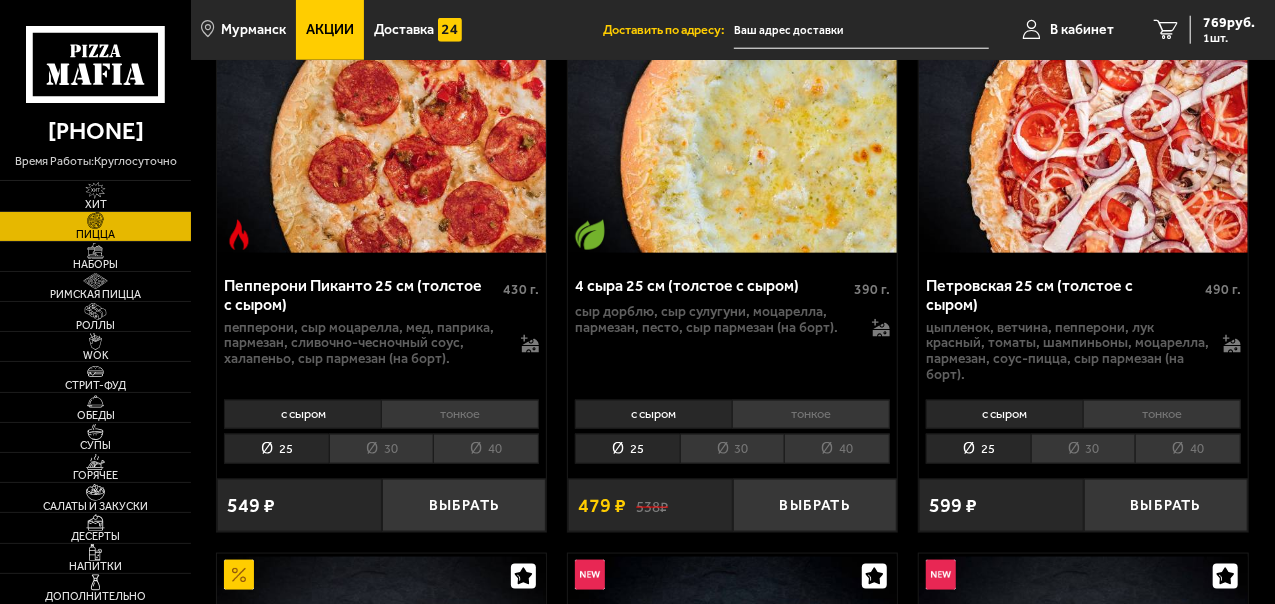 scroll, scrollTop: 1107, scrollLeft: 0, axis: vertical 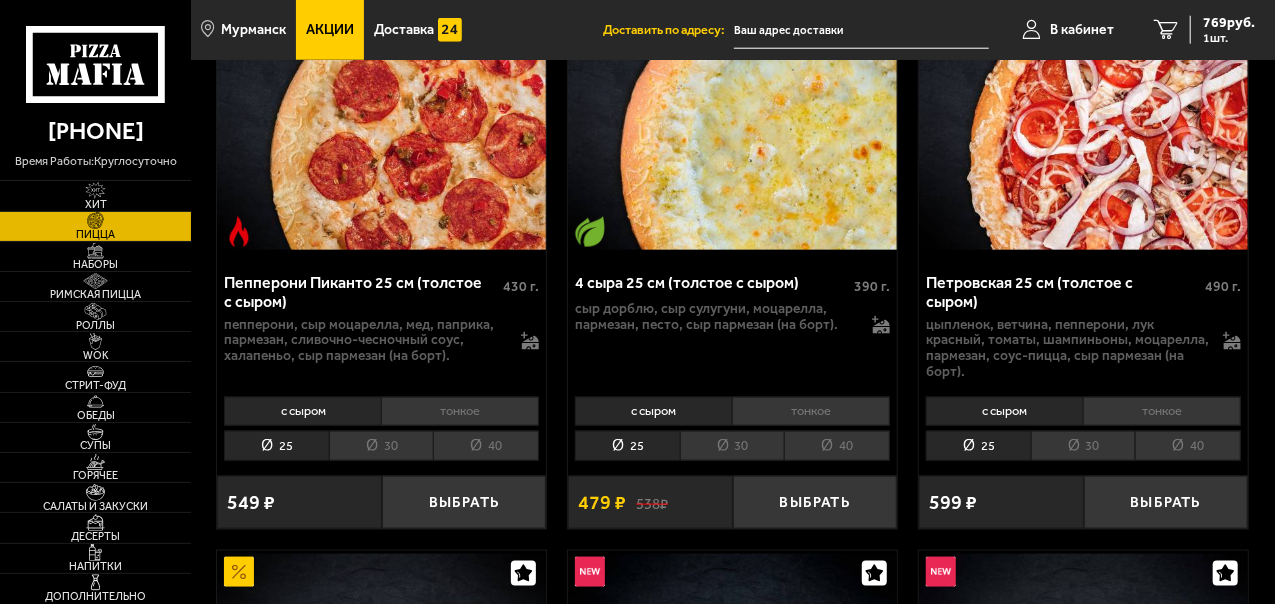 click on "40" at bounding box center (837, 446) 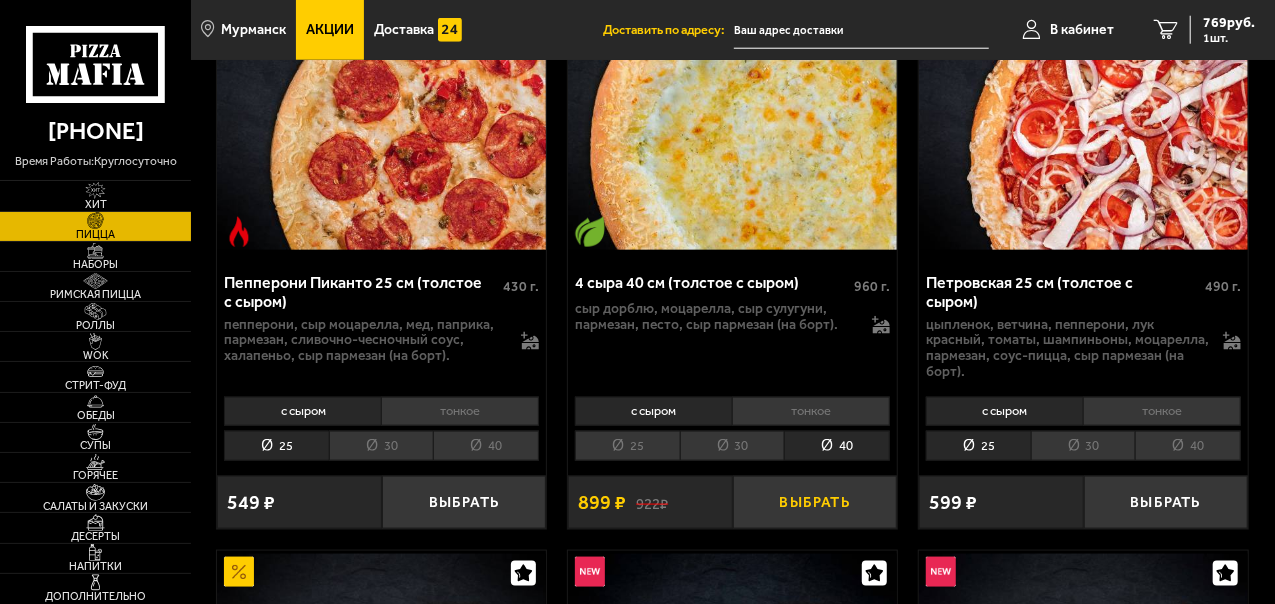 click on "Выбрать" at bounding box center (815, 502) 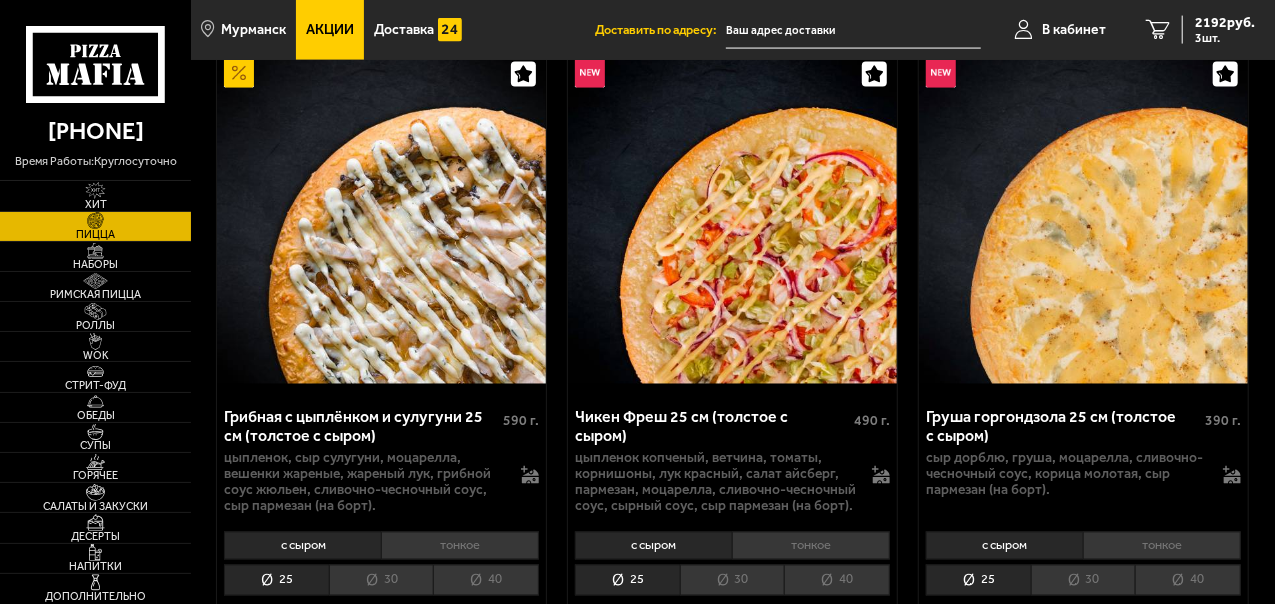 scroll, scrollTop: 1607, scrollLeft: 0, axis: vertical 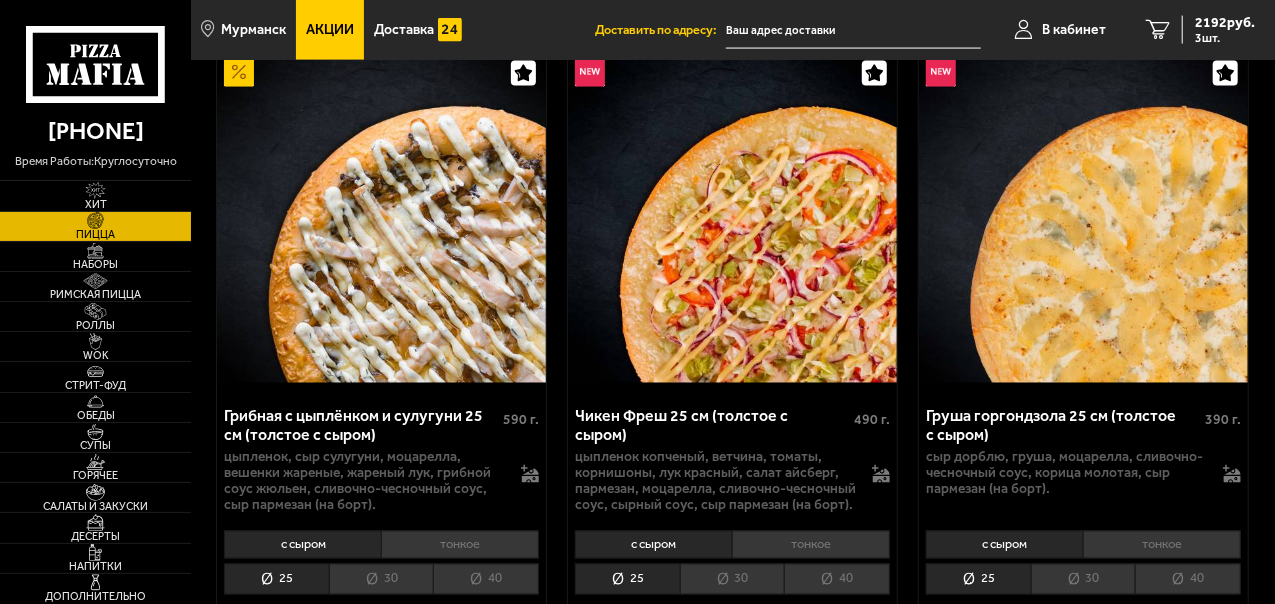 click on "40" at bounding box center [1188, 579] 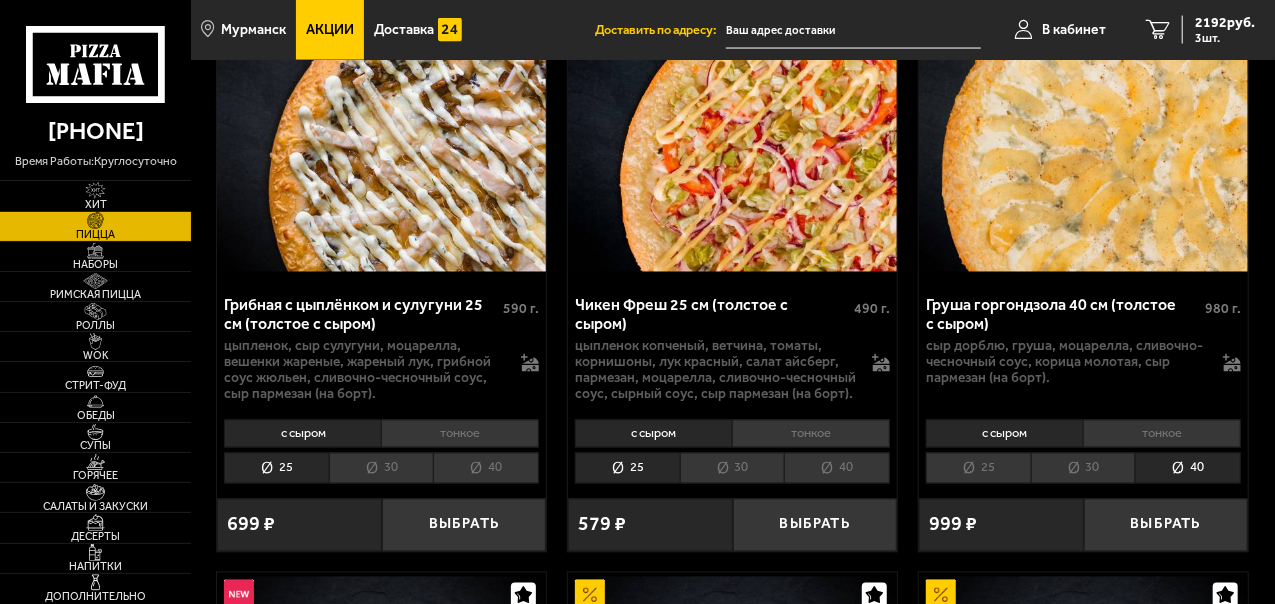 scroll, scrollTop: 1807, scrollLeft: 0, axis: vertical 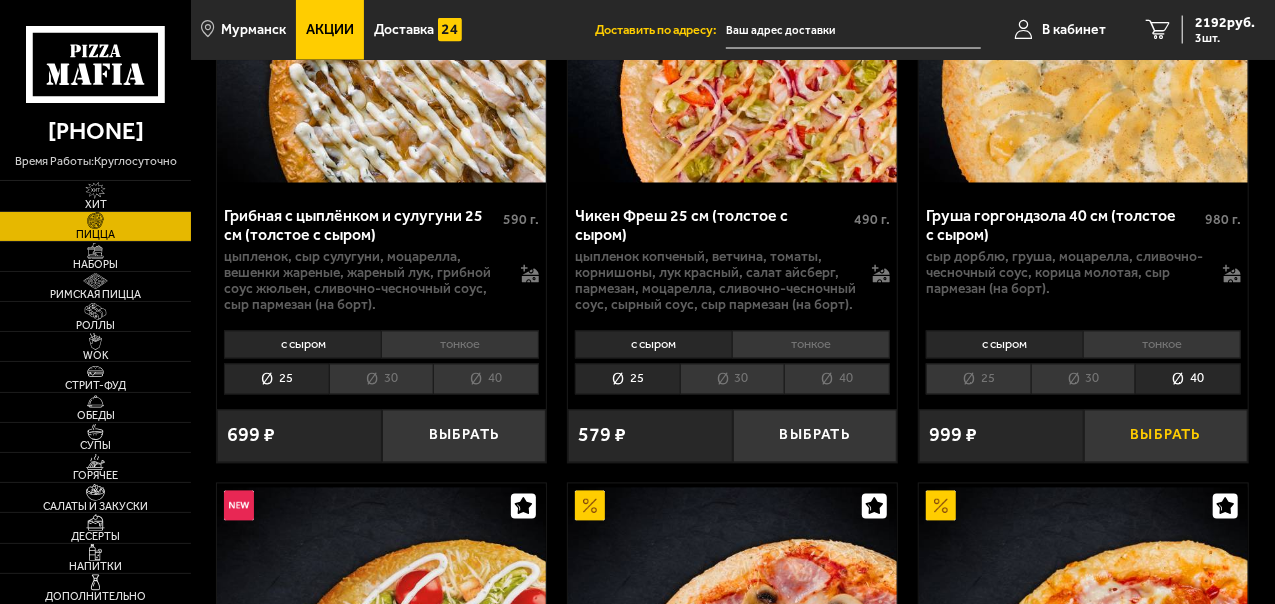 click on "Выбрать" at bounding box center [1166, 436] 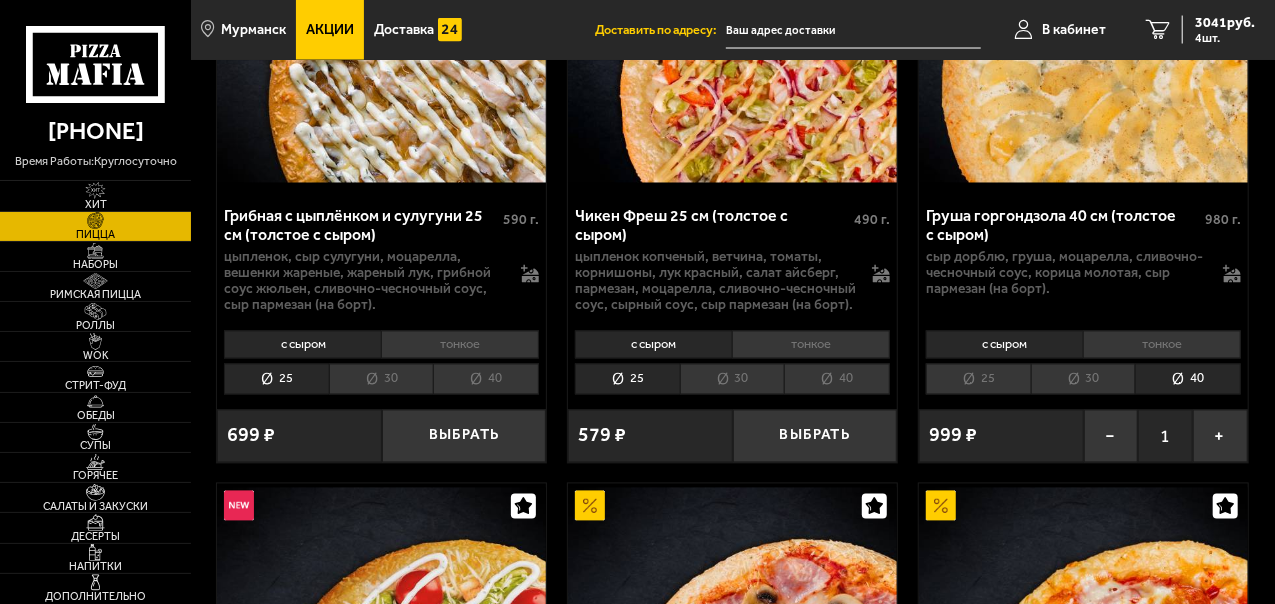 click on "30" at bounding box center (1083, 379) 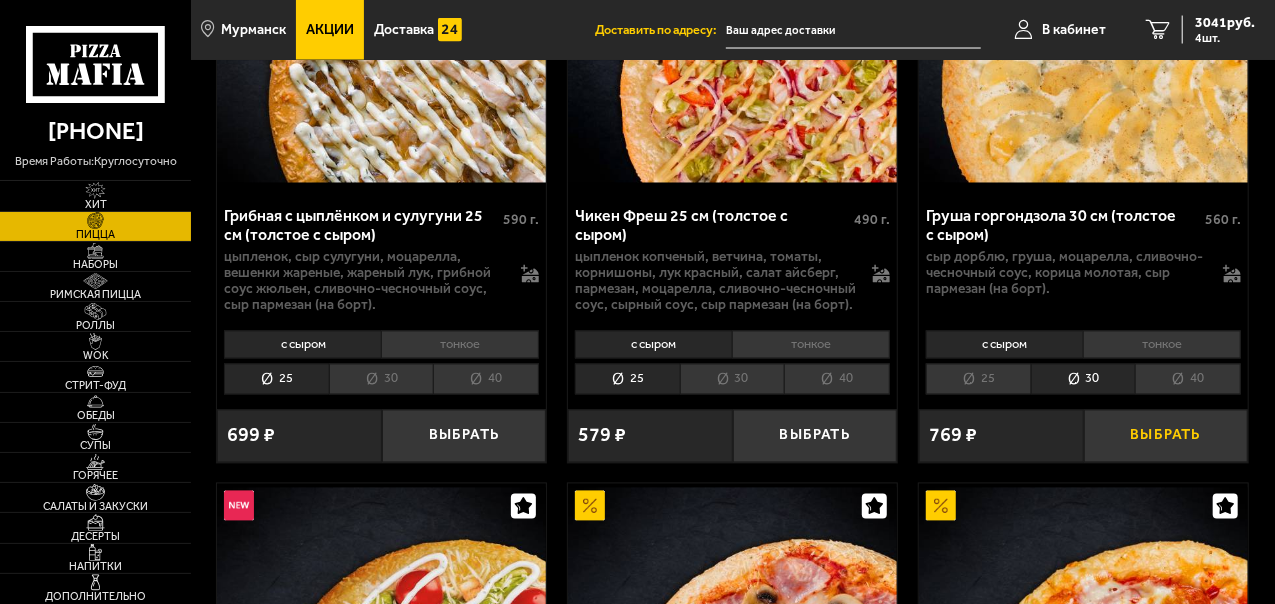 click on "Выбрать" at bounding box center [1166, 436] 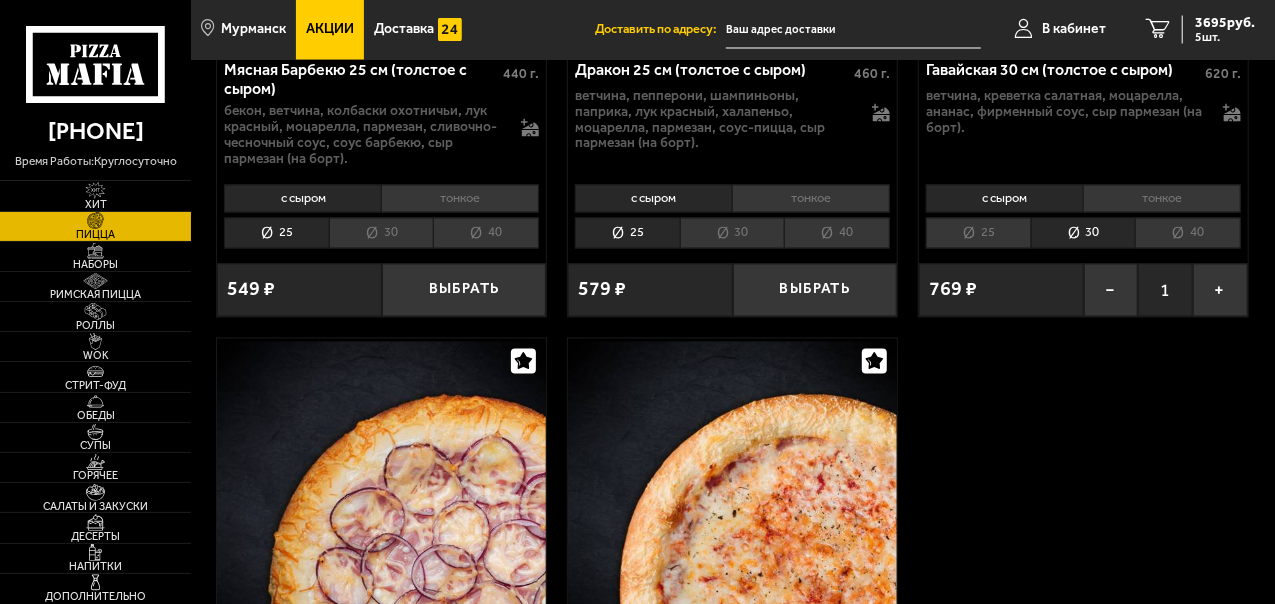 scroll, scrollTop: 5907, scrollLeft: 0, axis: vertical 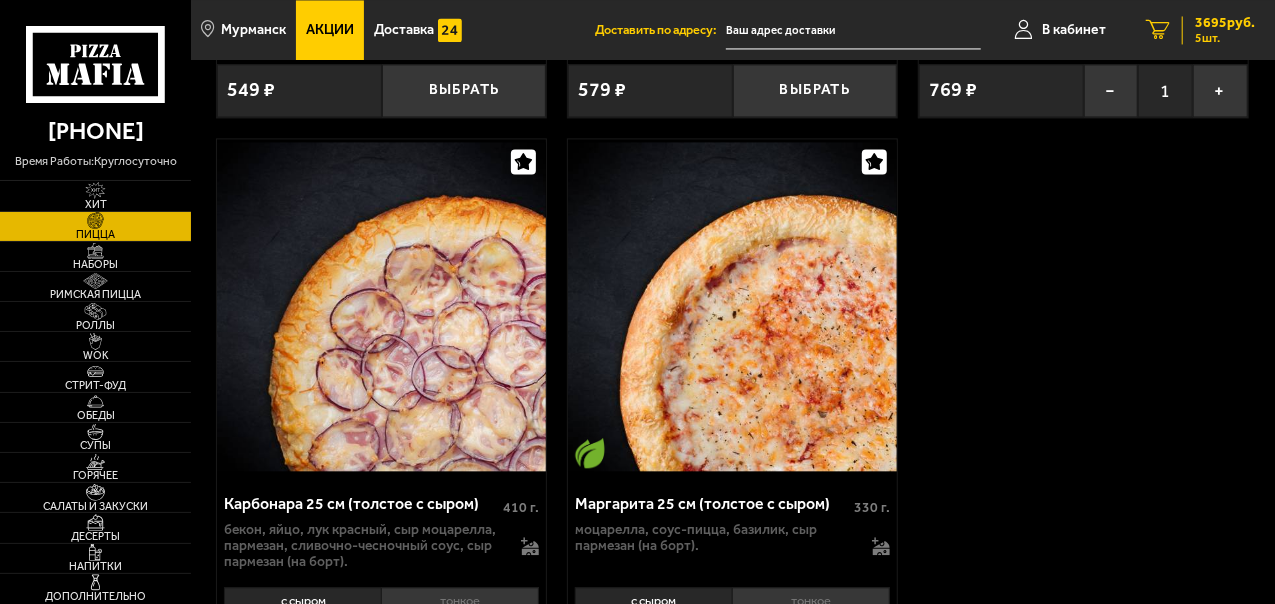 click on "5 3695  руб. 5  шт." at bounding box center [1200, 30] 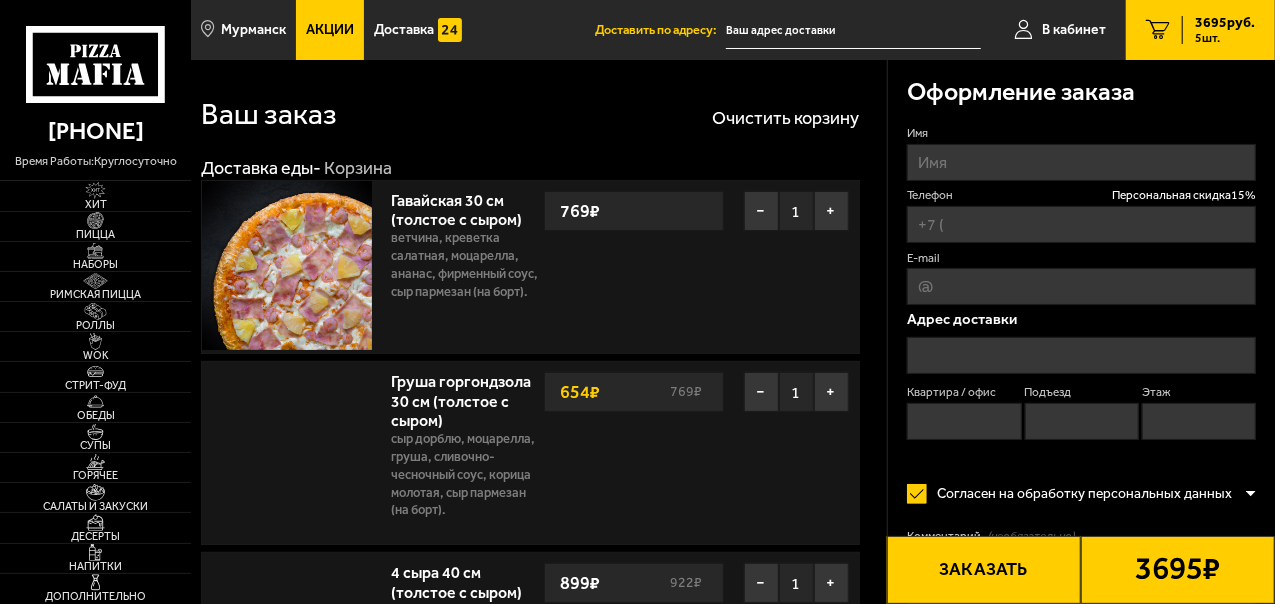 type on "+7 (953) 757-37-67" 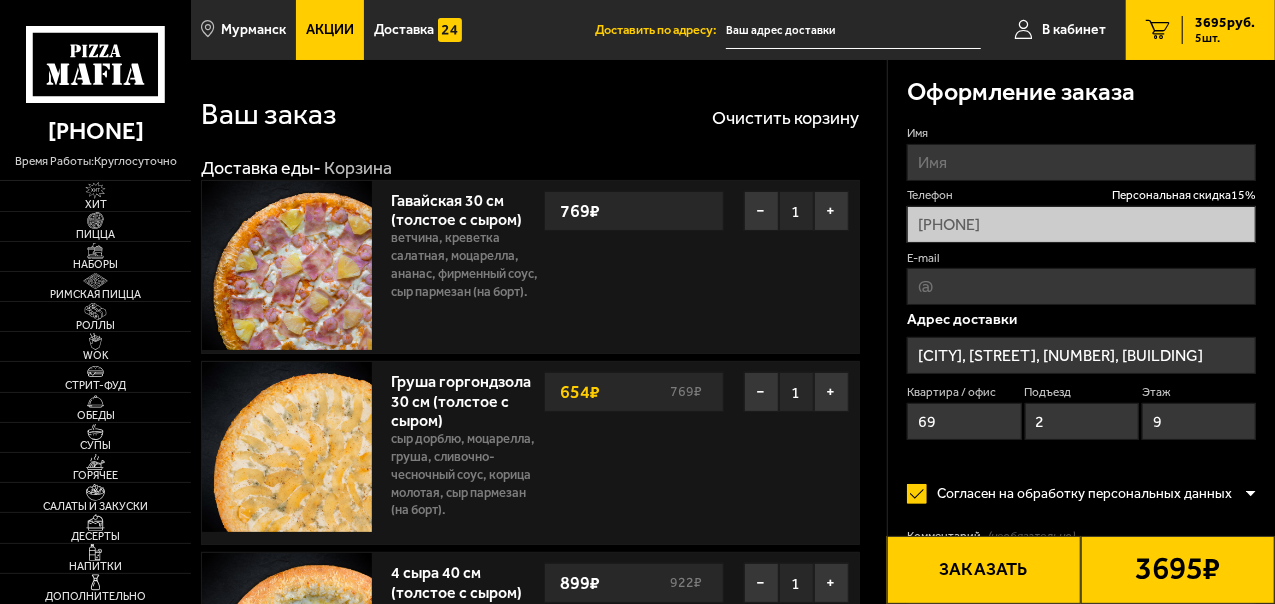 type on "улица Свердлова, 74" 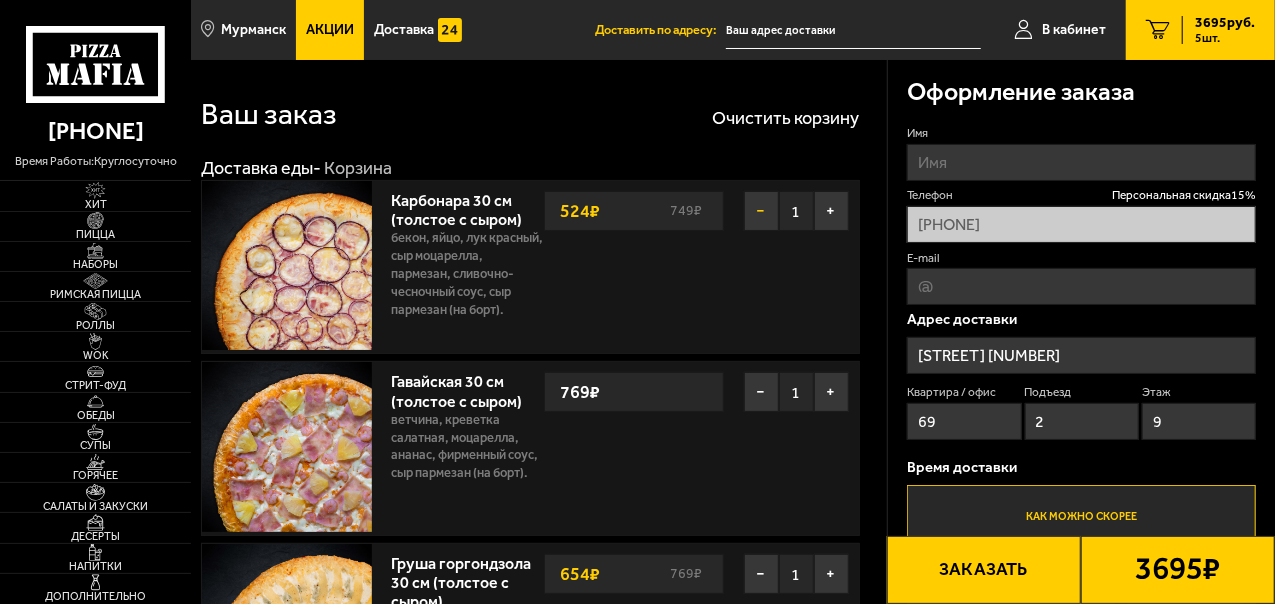 click on "−" at bounding box center (761, 211) 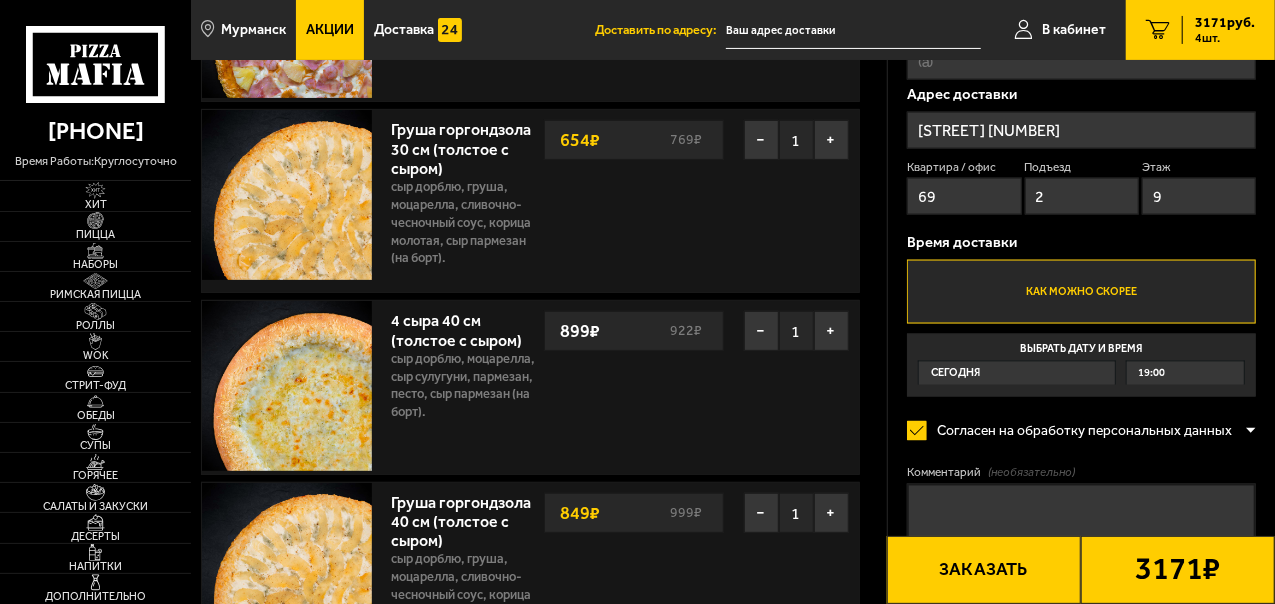 scroll, scrollTop: 251, scrollLeft: 0, axis: vertical 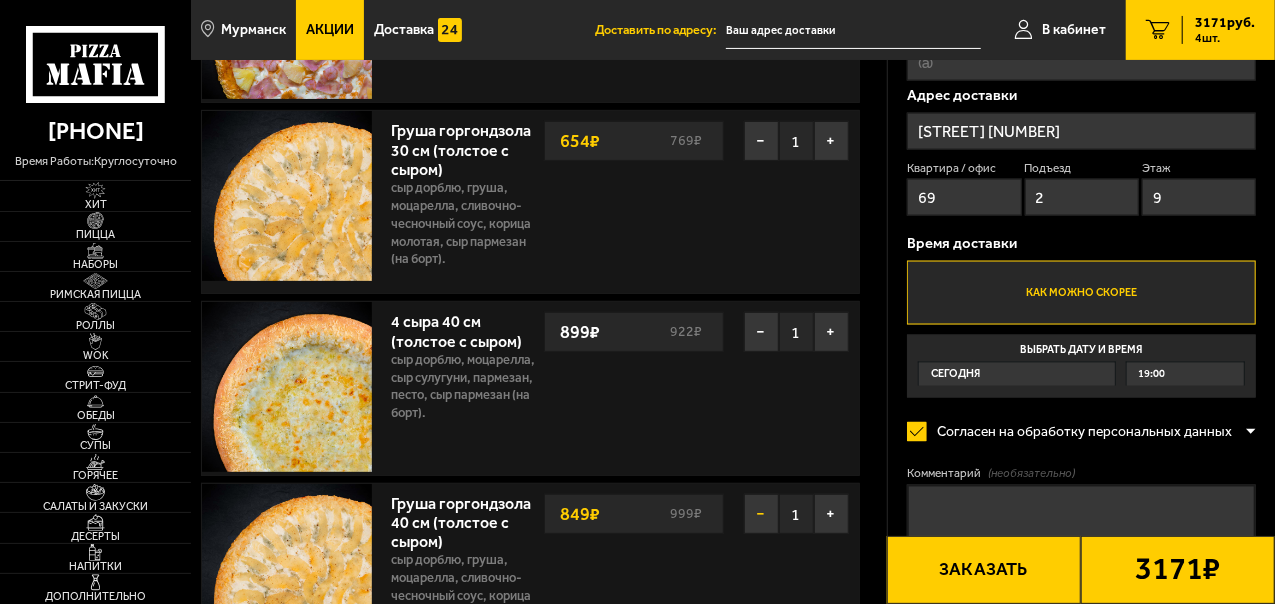 click on "−" at bounding box center [761, 514] 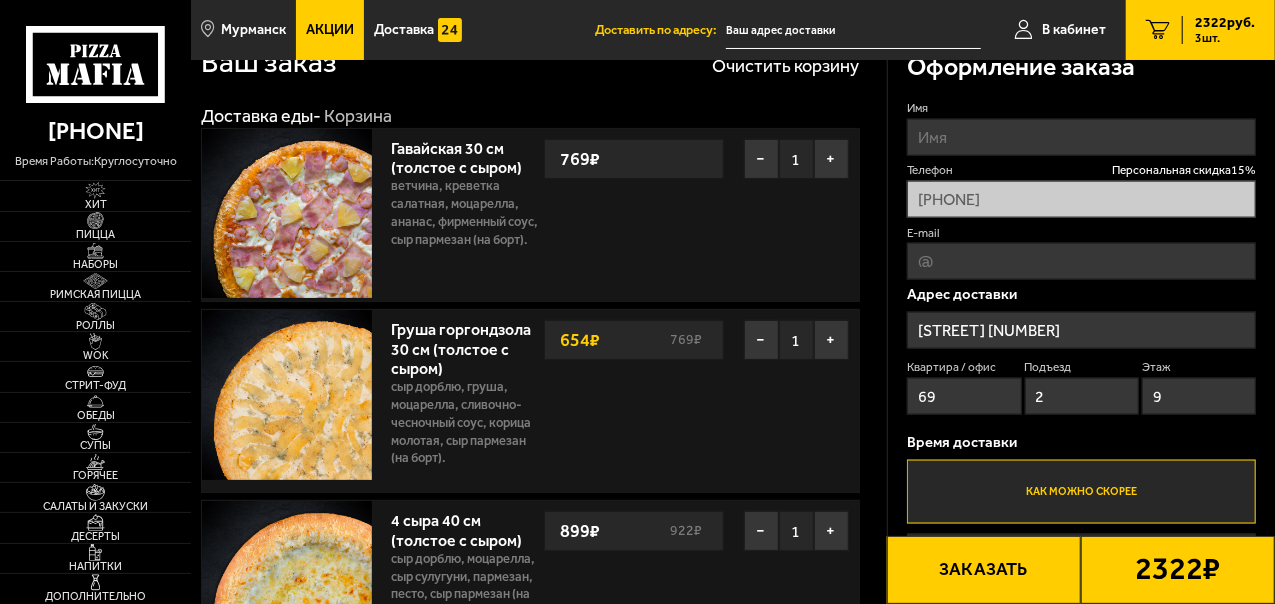 scroll, scrollTop: 51, scrollLeft: 0, axis: vertical 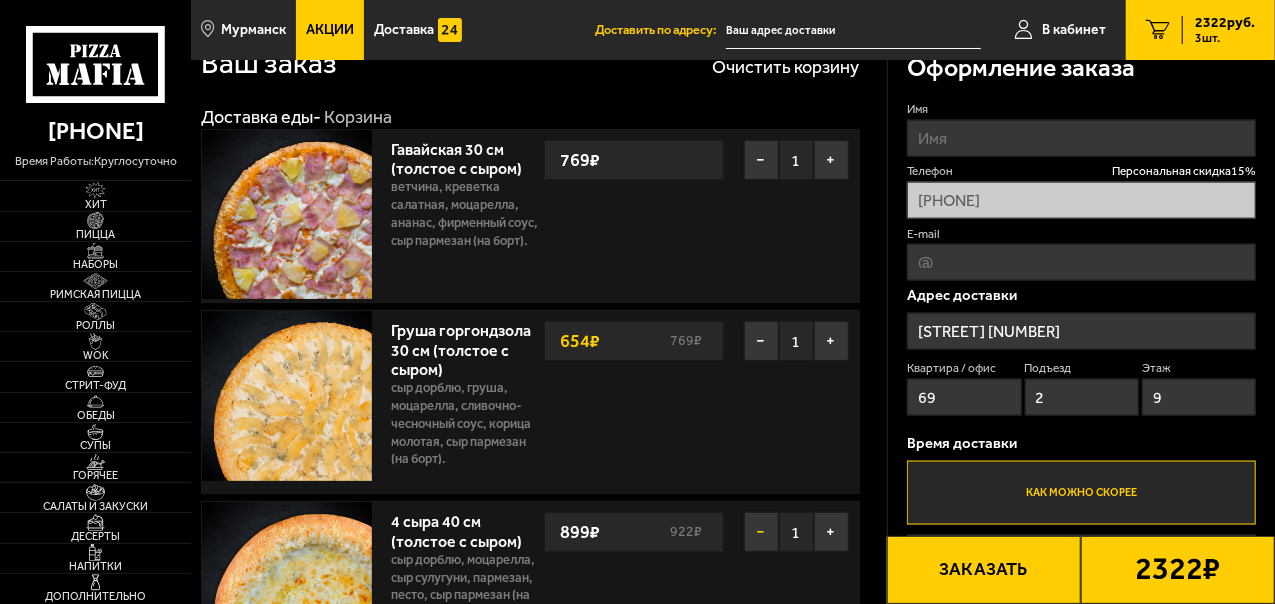 click on "−" at bounding box center (761, 532) 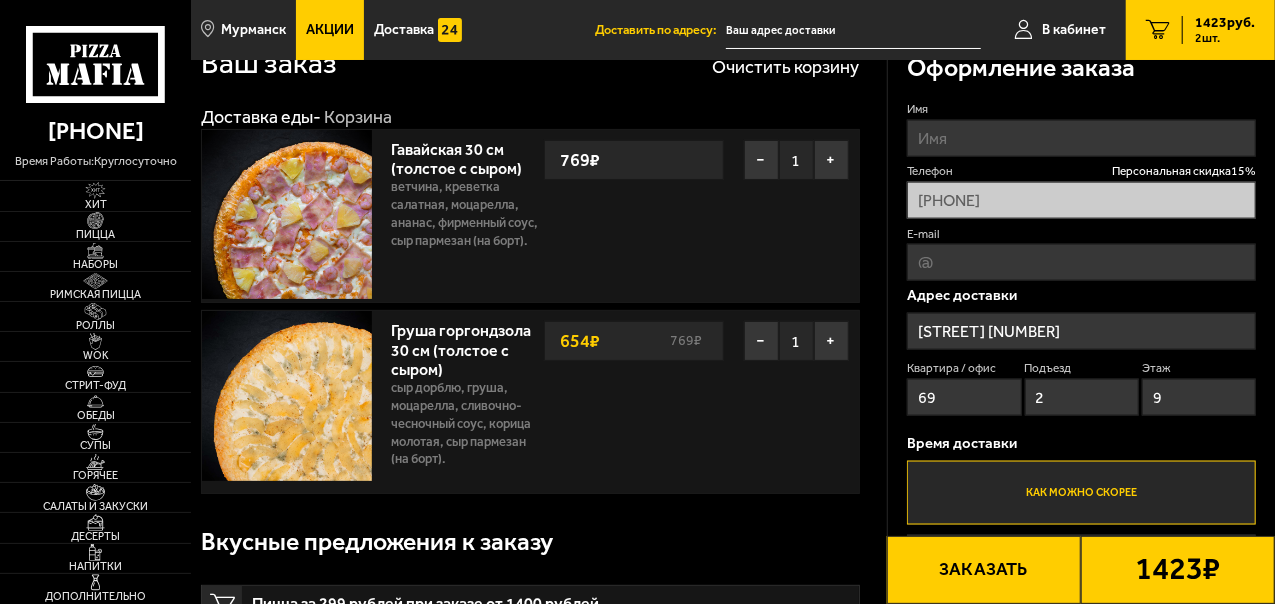 click on "Имя" at bounding box center (1081, 137) 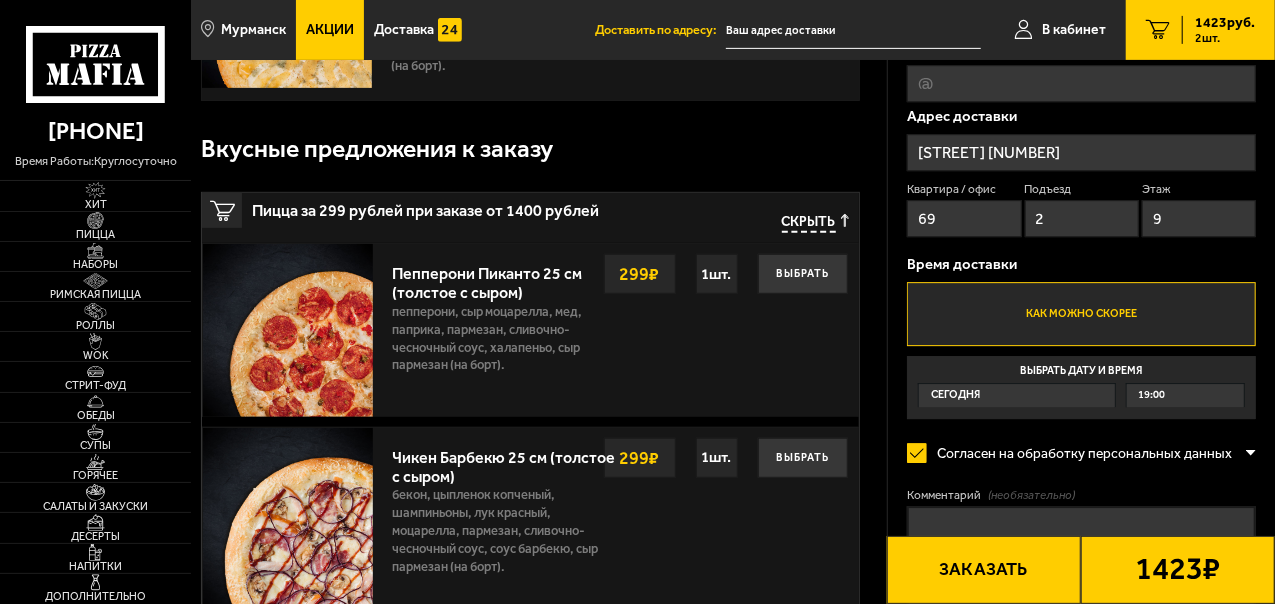 scroll, scrollTop: 351, scrollLeft: 0, axis: vertical 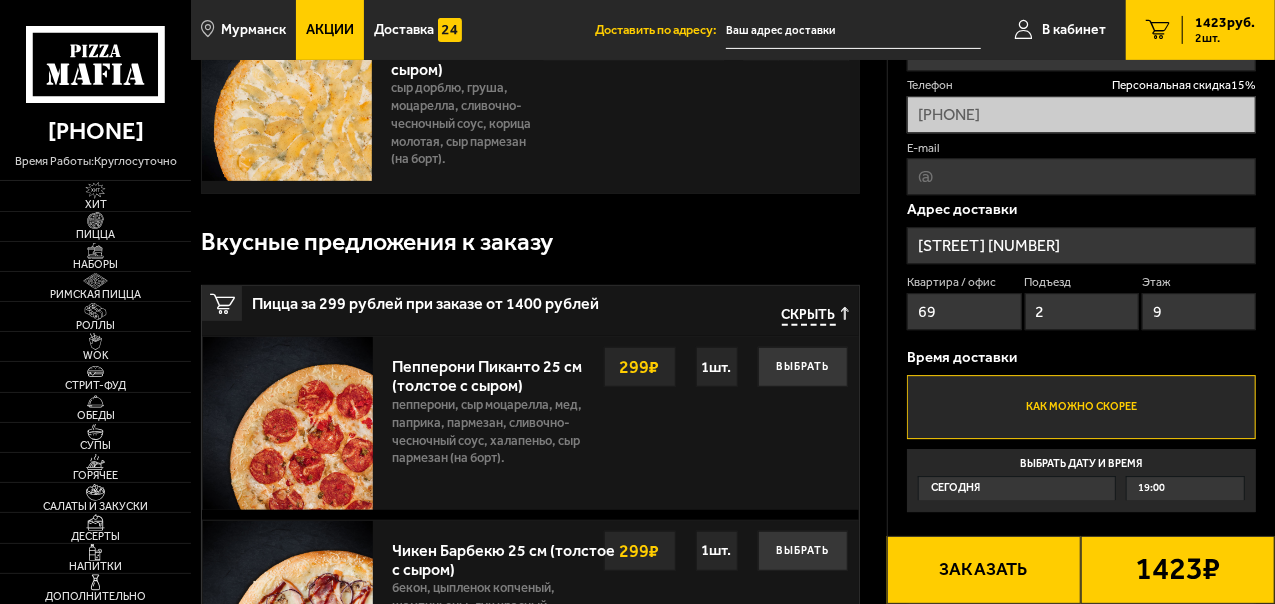 type on "Полина" 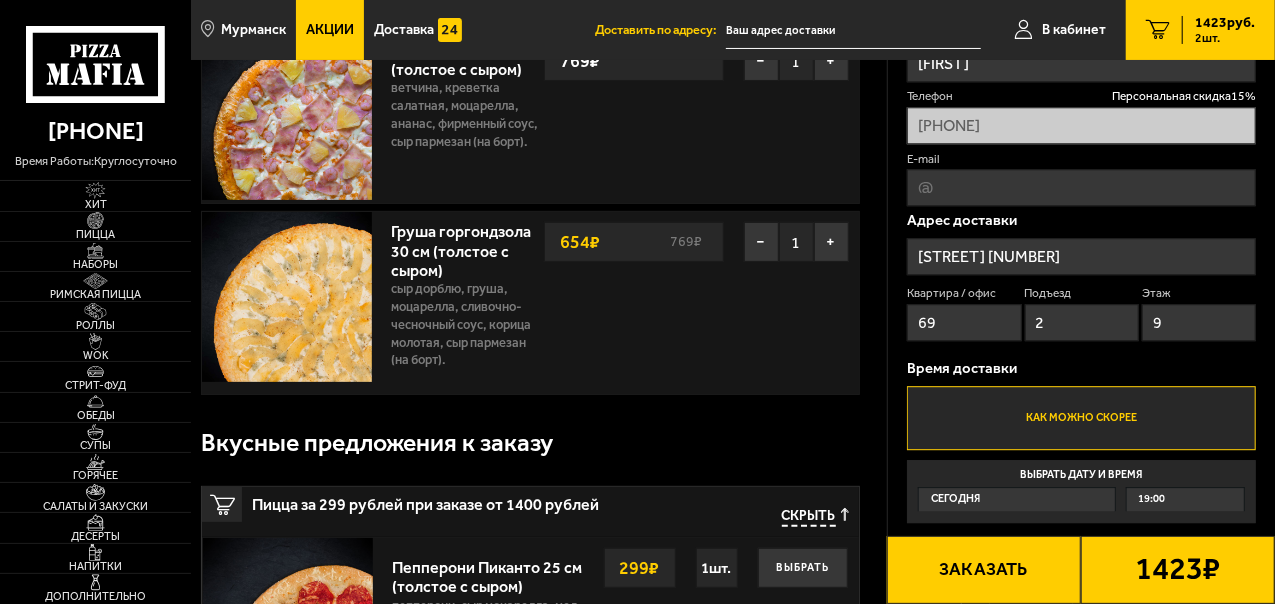 scroll, scrollTop: 151, scrollLeft: 0, axis: vertical 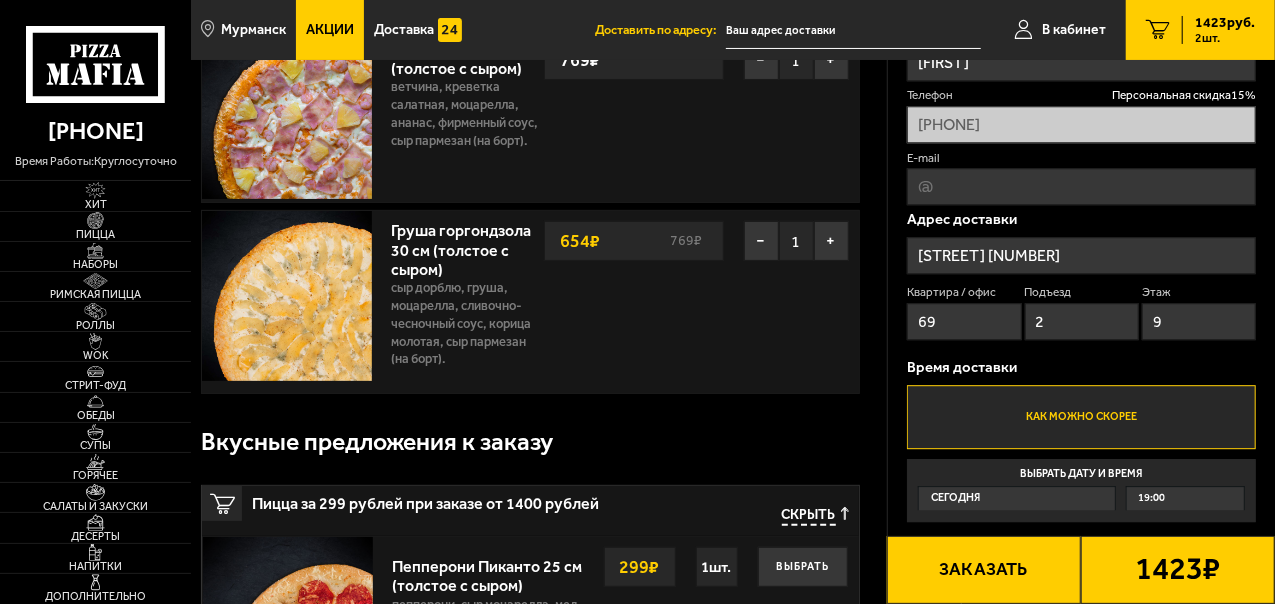 click on "Как можно скорее" at bounding box center [1081, 417] 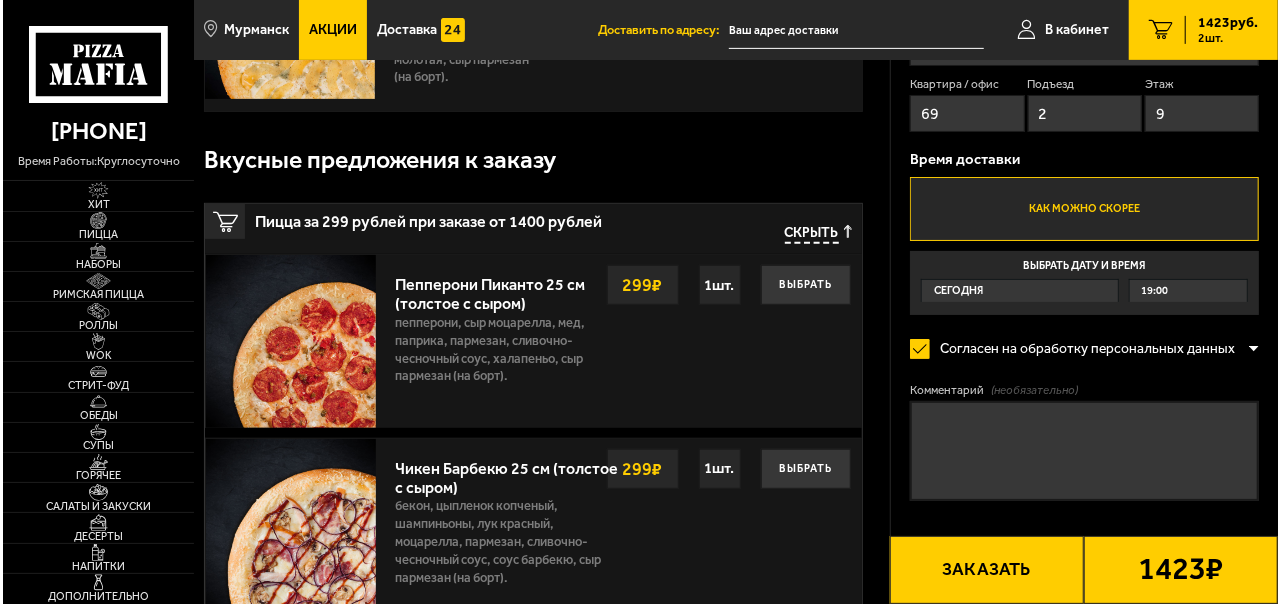 scroll, scrollTop: 451, scrollLeft: 0, axis: vertical 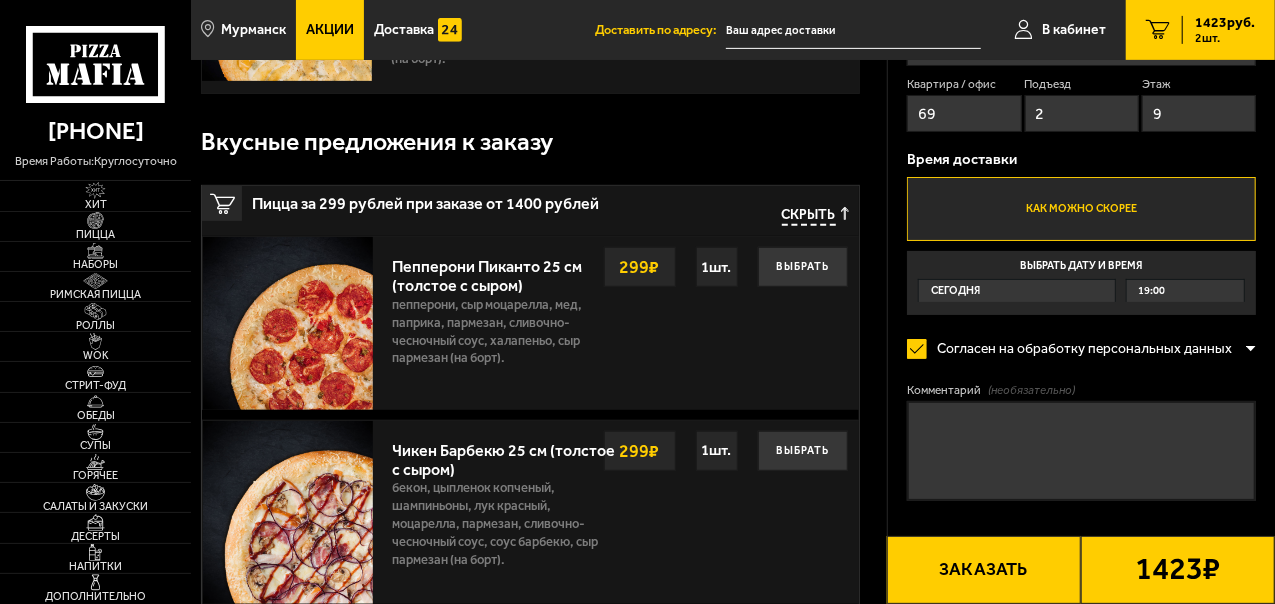 click on "1423  ₽" at bounding box center (1177, 570) 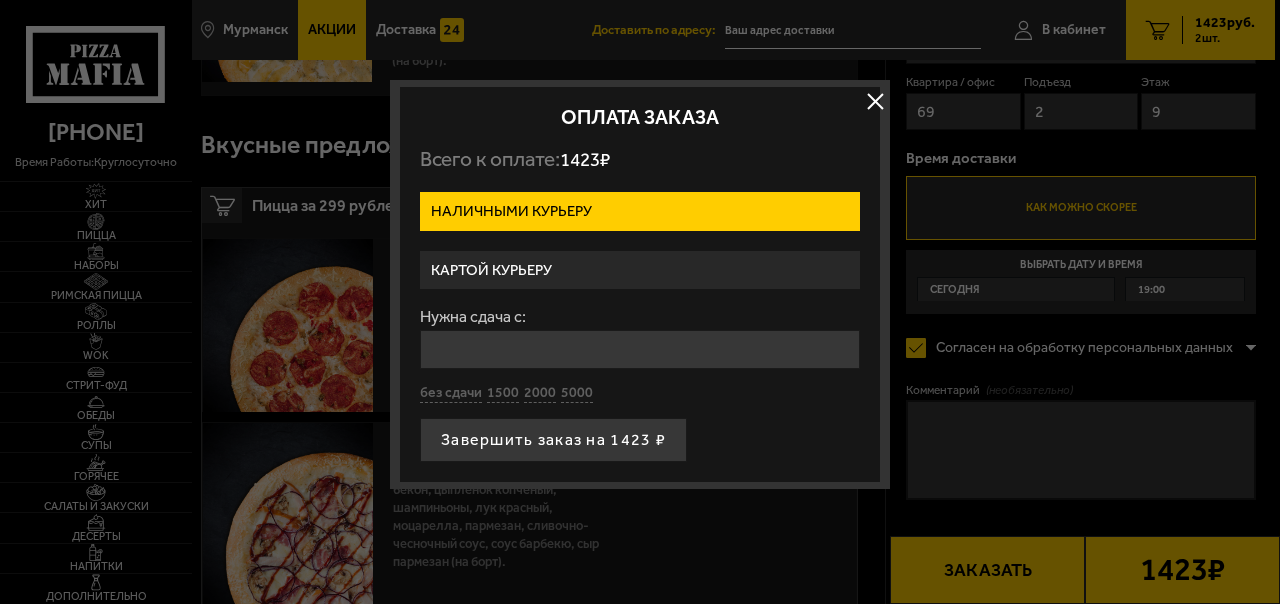 click on "Картой курьеру" at bounding box center (640, 270) 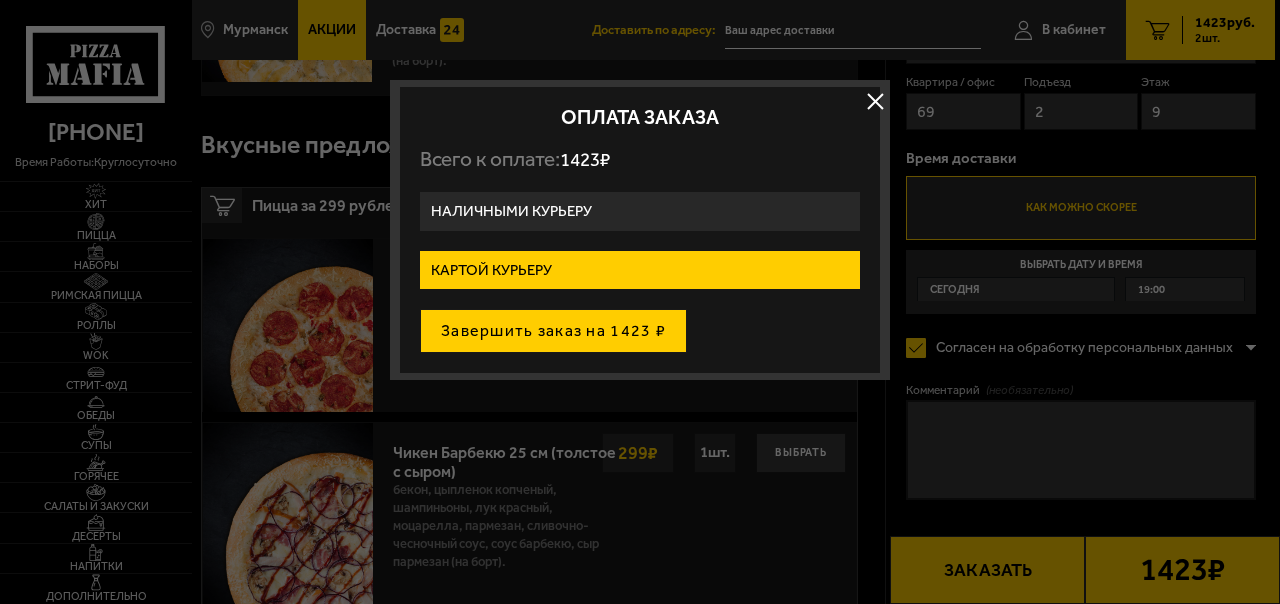 click on "Завершить заказ на 1423 ₽" at bounding box center [553, 331] 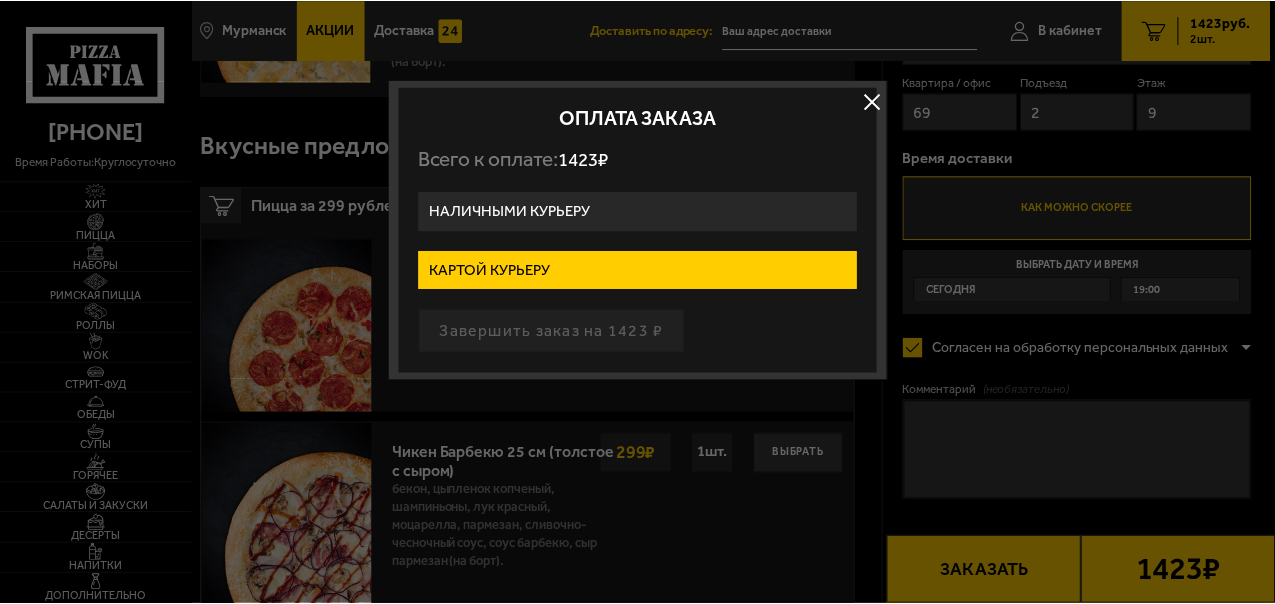 scroll, scrollTop: 0, scrollLeft: 0, axis: both 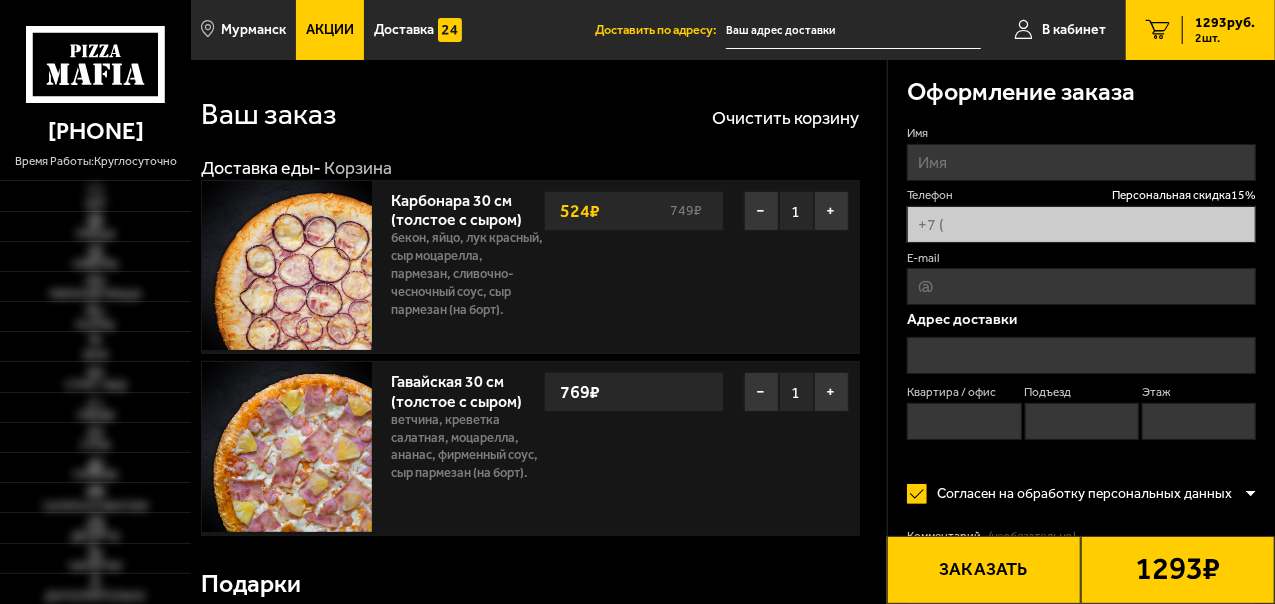 type on "[PHONE]" 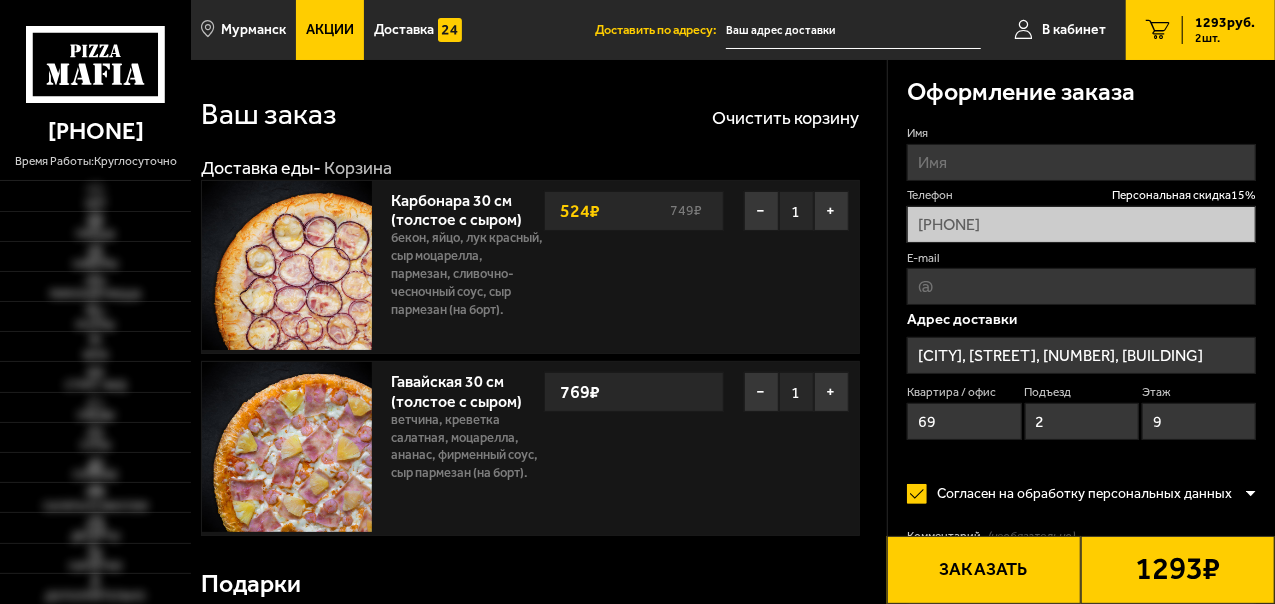 type on "улица Свердлова, 74" 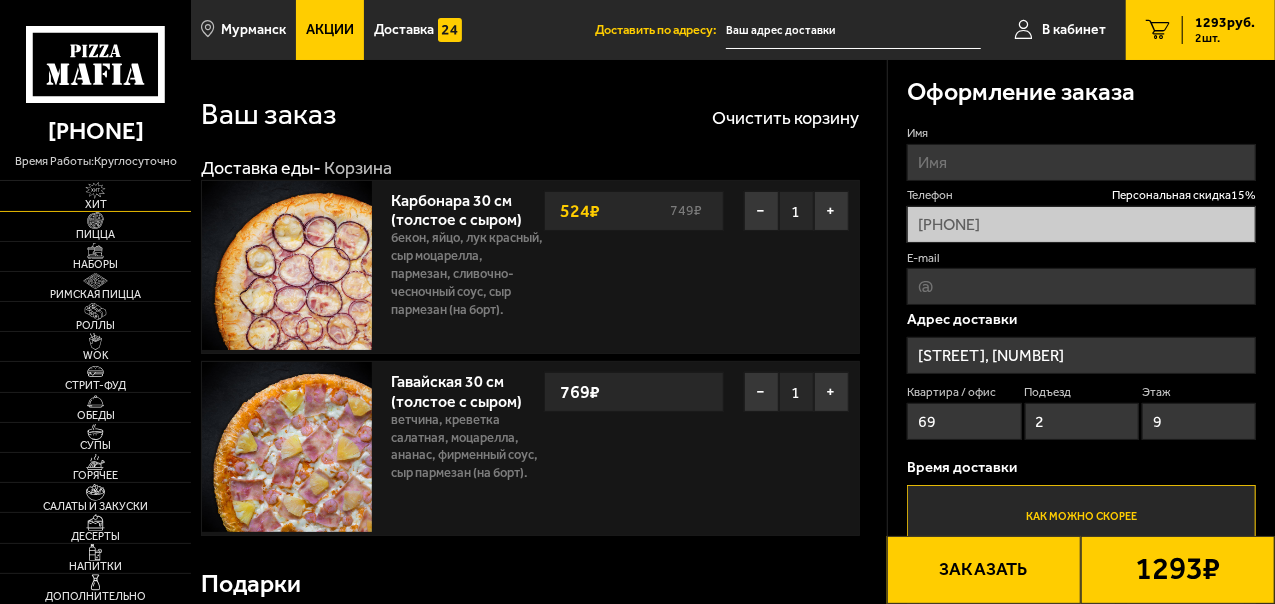 click on "Хит" at bounding box center (95, 204) 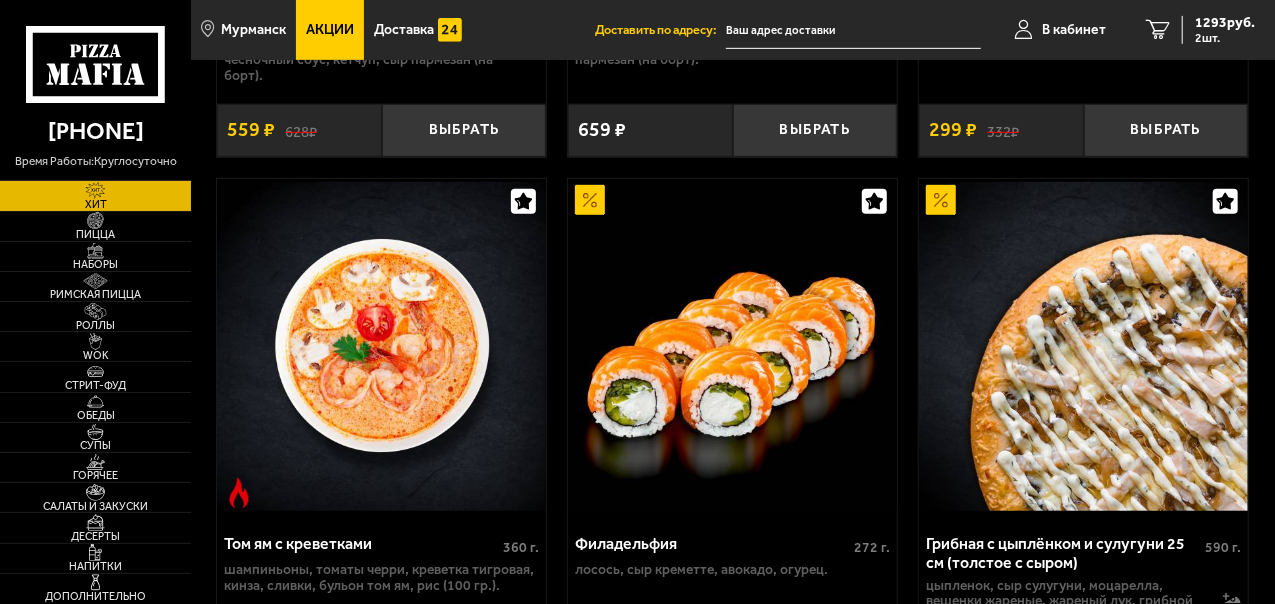 scroll, scrollTop: 500, scrollLeft: 0, axis: vertical 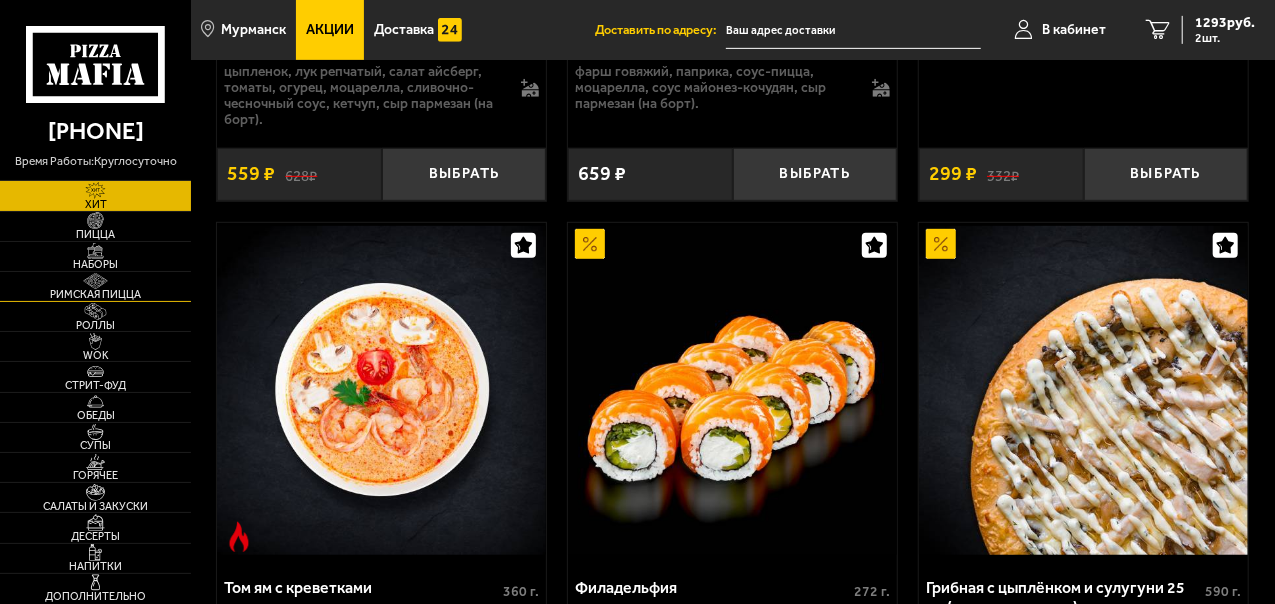 click on "Римская пицца" at bounding box center (95, 294) 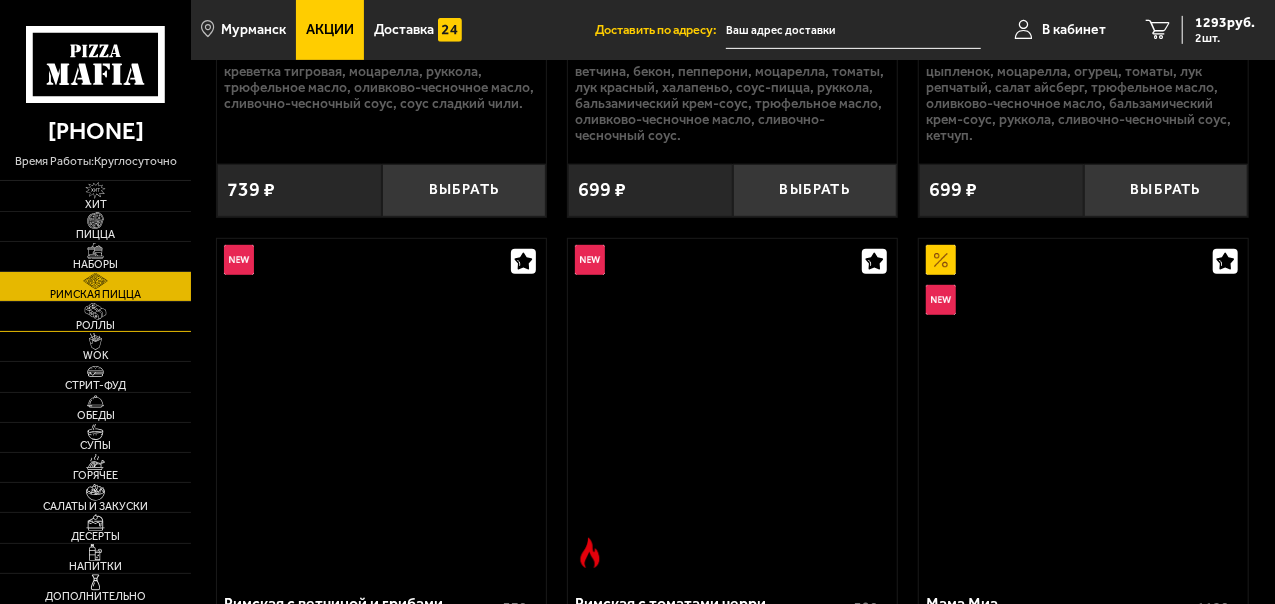 scroll, scrollTop: 0, scrollLeft: 0, axis: both 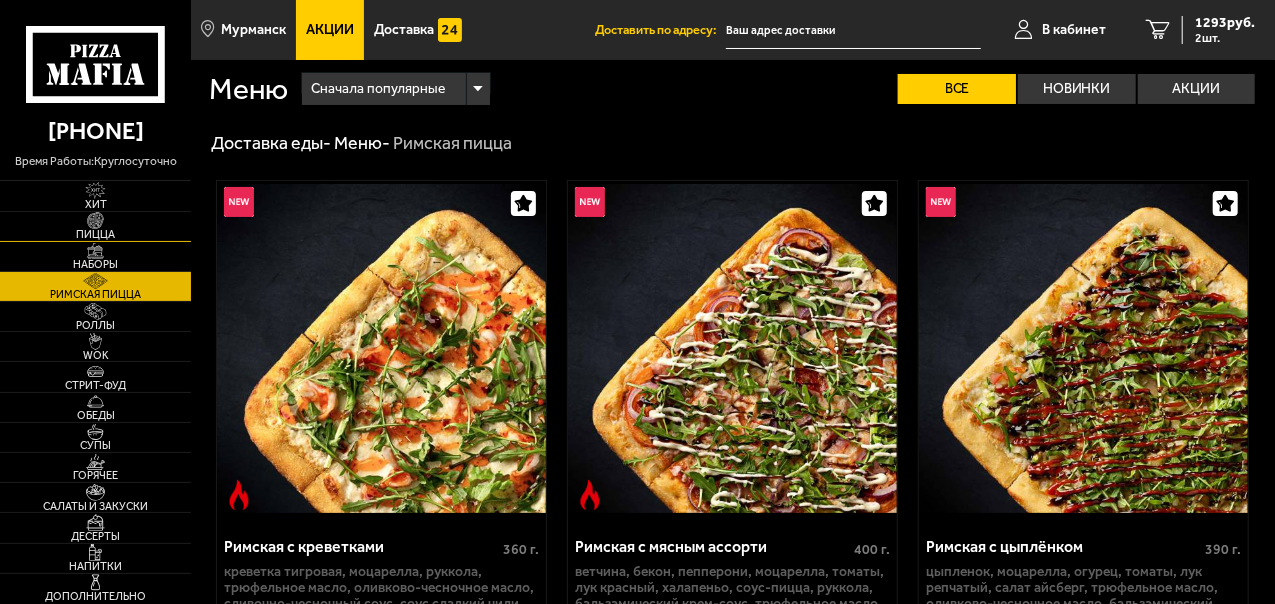 click on "Пицца" at bounding box center [95, 234] 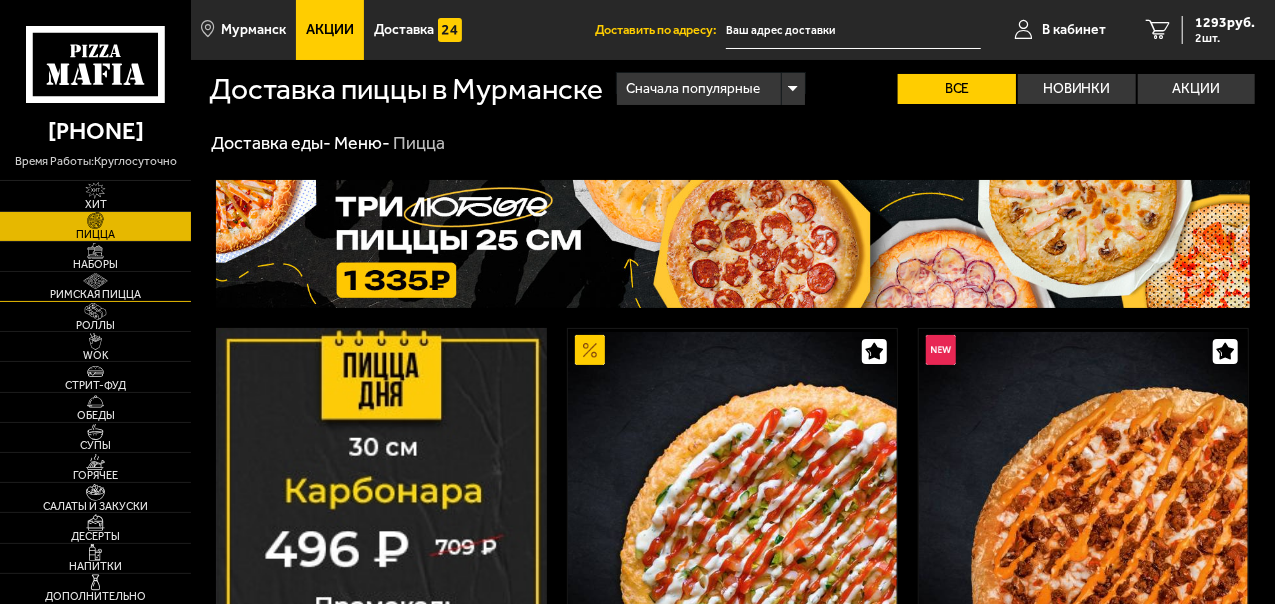 click at bounding box center [95, 281] 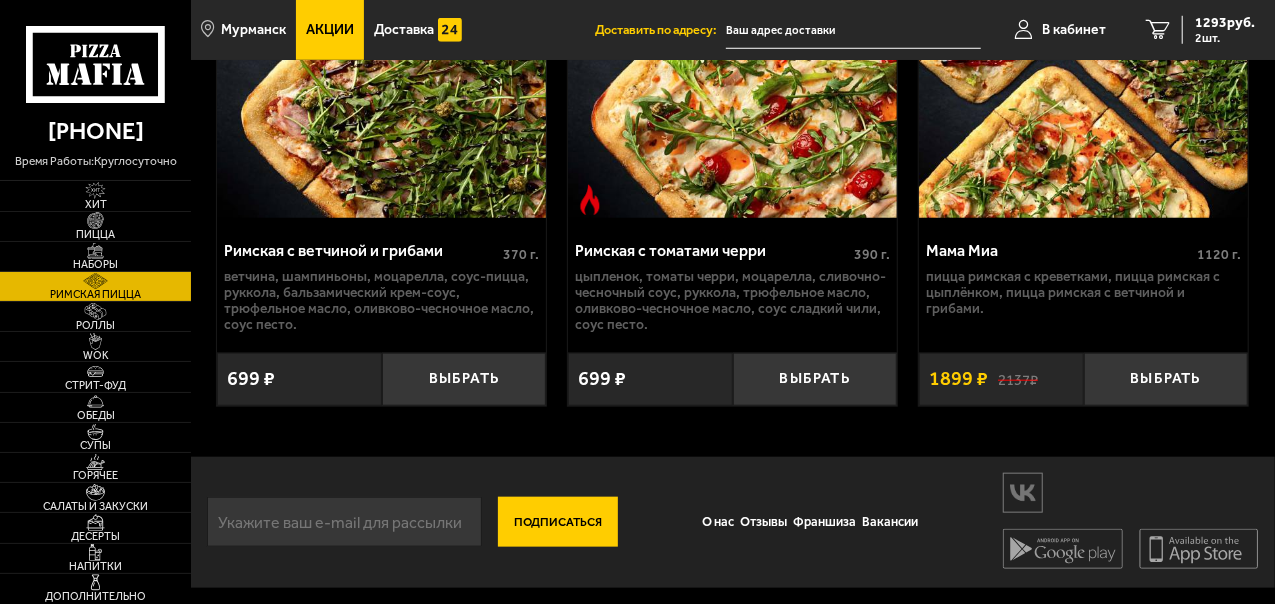 scroll, scrollTop: 856, scrollLeft: 0, axis: vertical 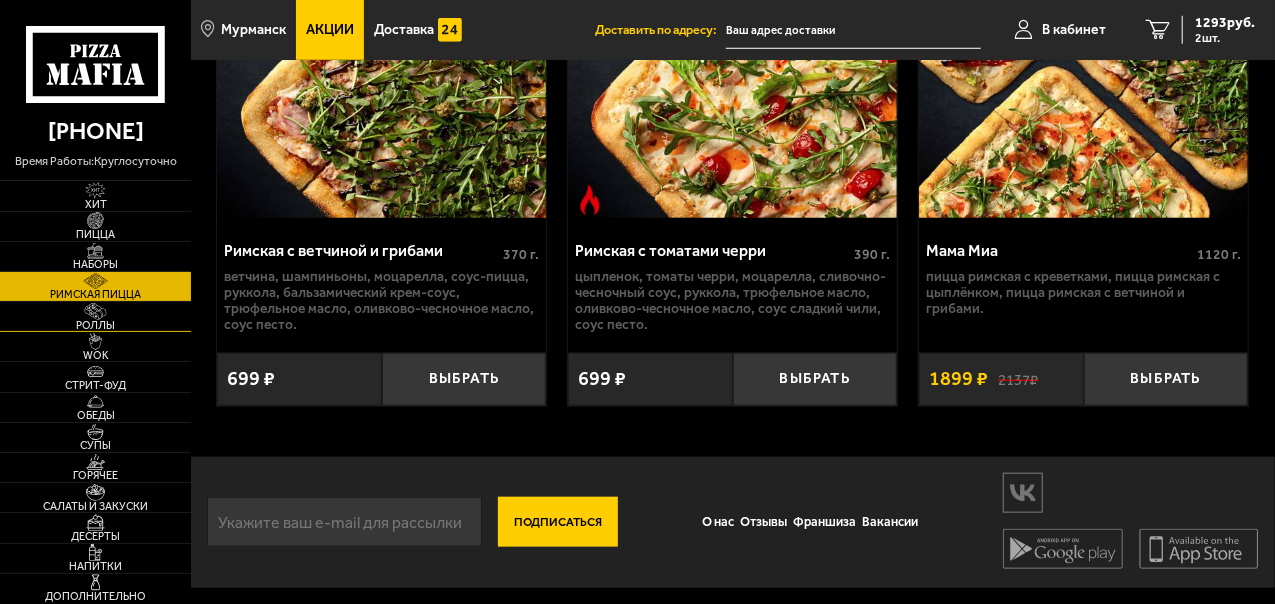 click at bounding box center [95, 311] 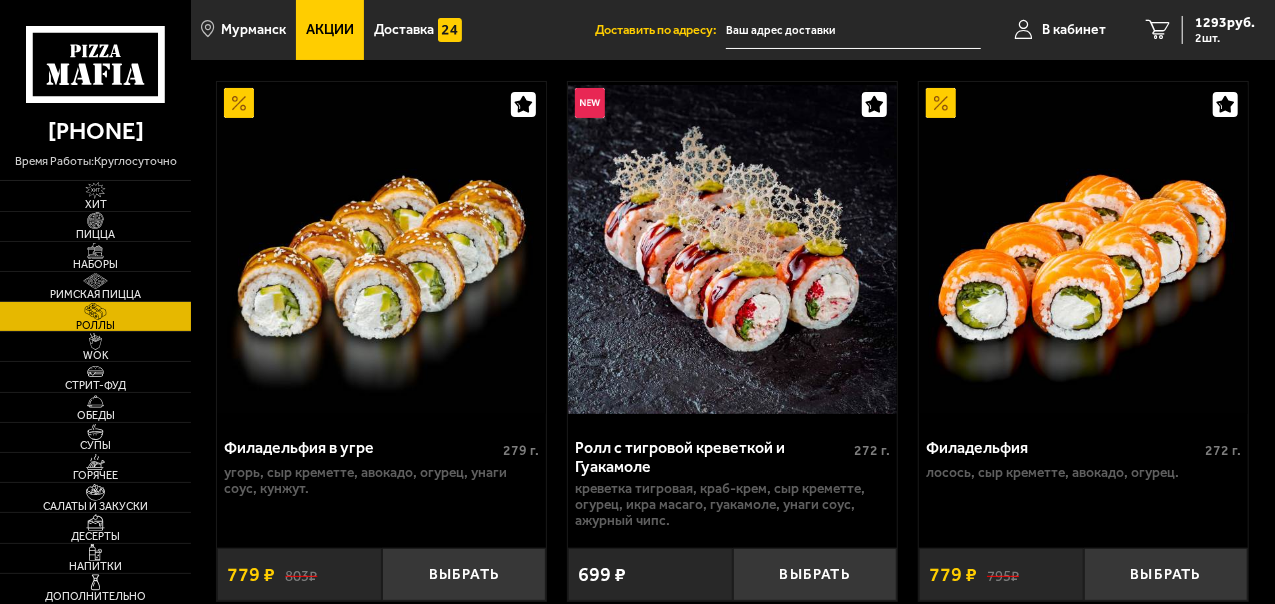 scroll, scrollTop: 200, scrollLeft: 0, axis: vertical 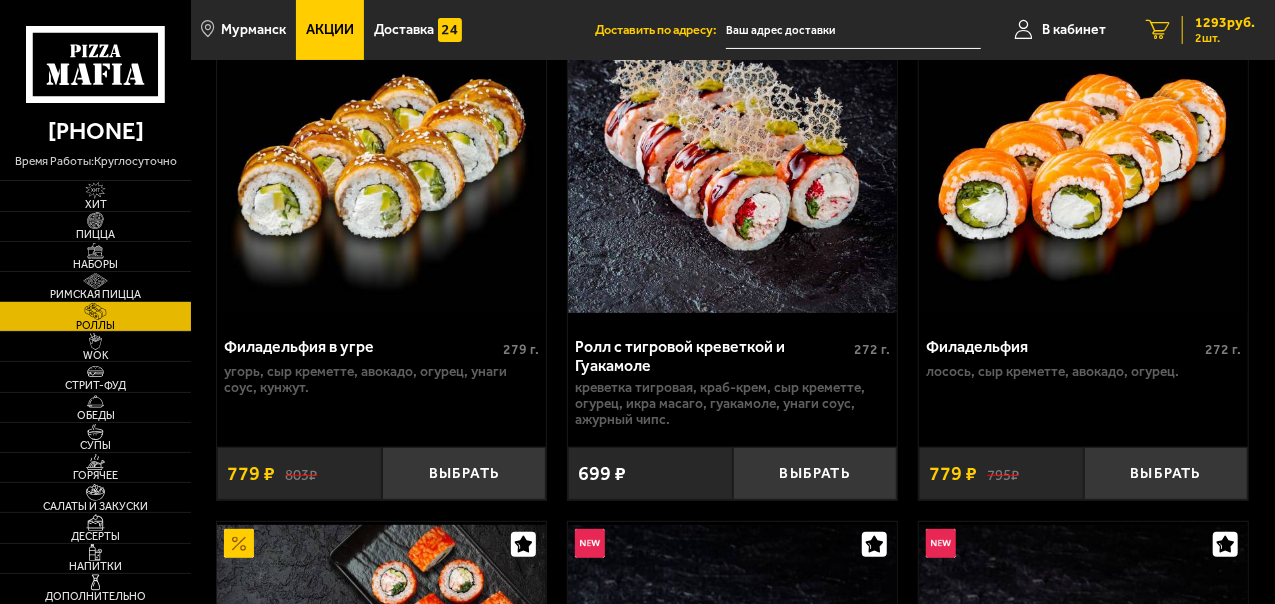 click on "2  шт." at bounding box center (1225, 38) 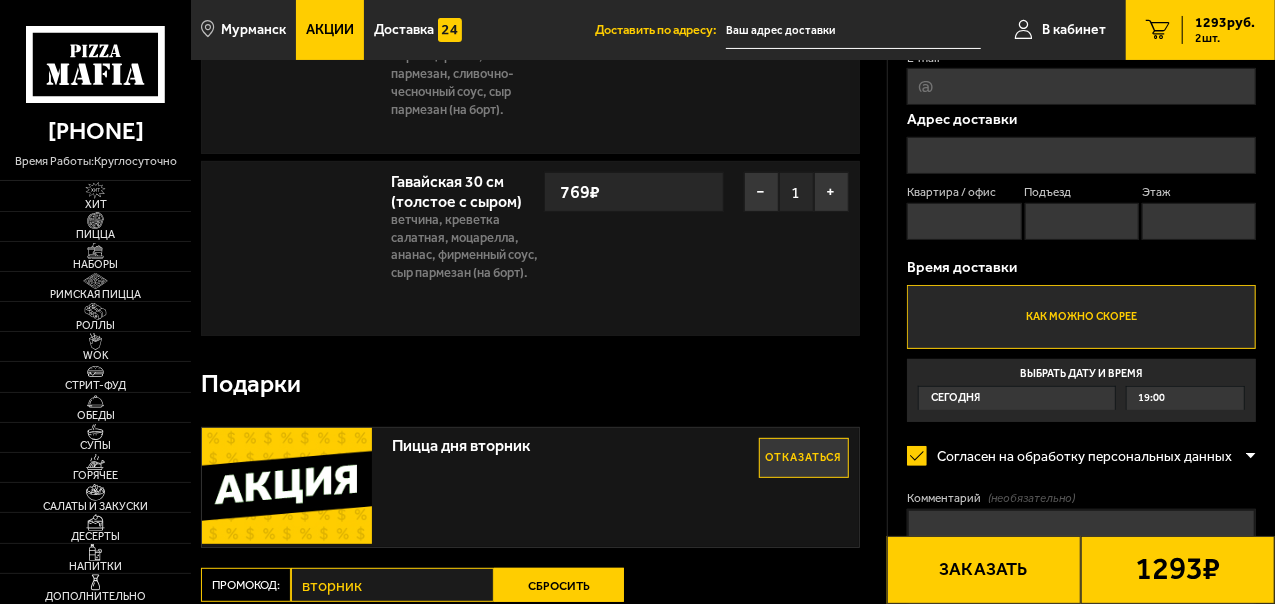 scroll, scrollTop: 0, scrollLeft: 0, axis: both 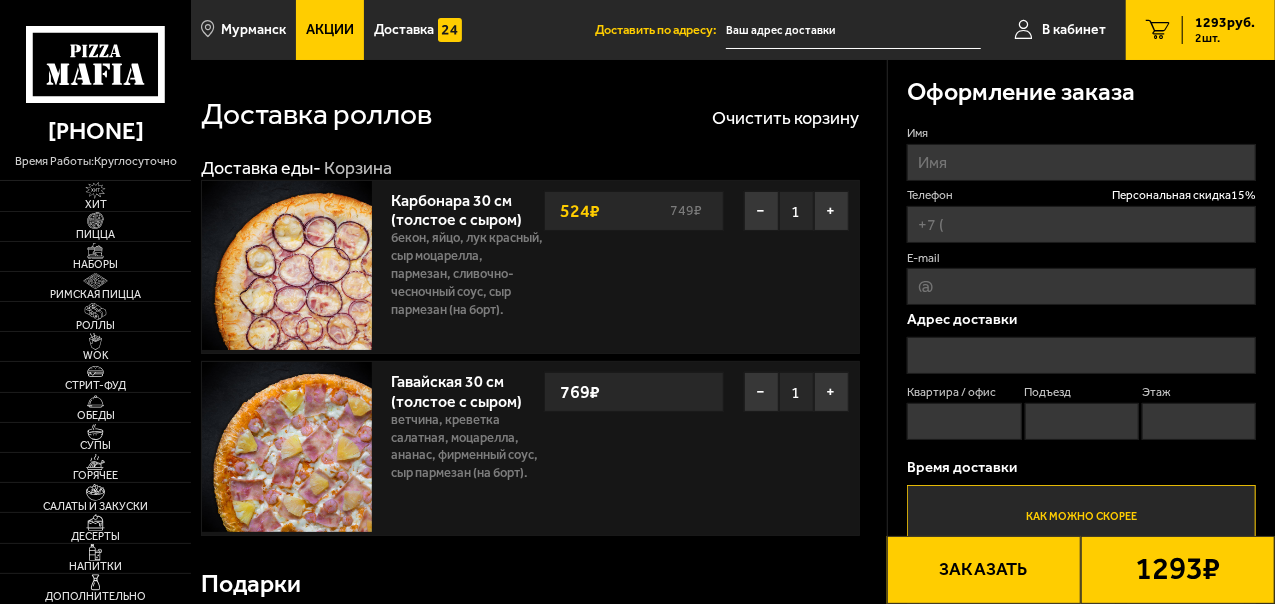 type on "+7 (953) 757-37-67" 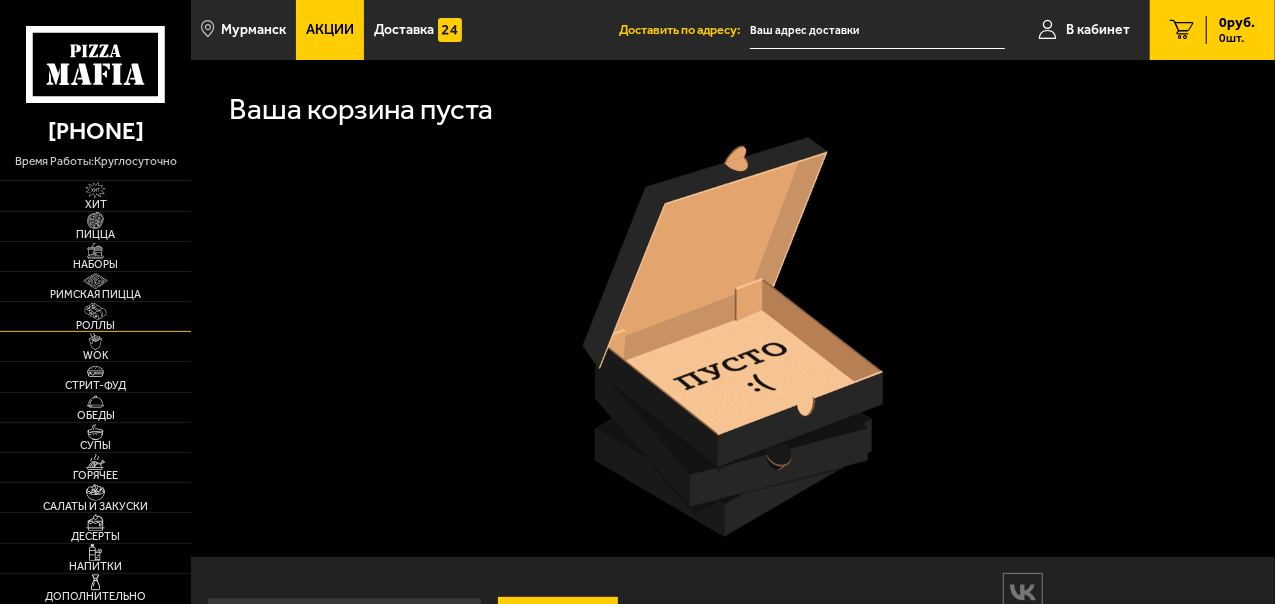 click on "Роллы" at bounding box center (95, 325) 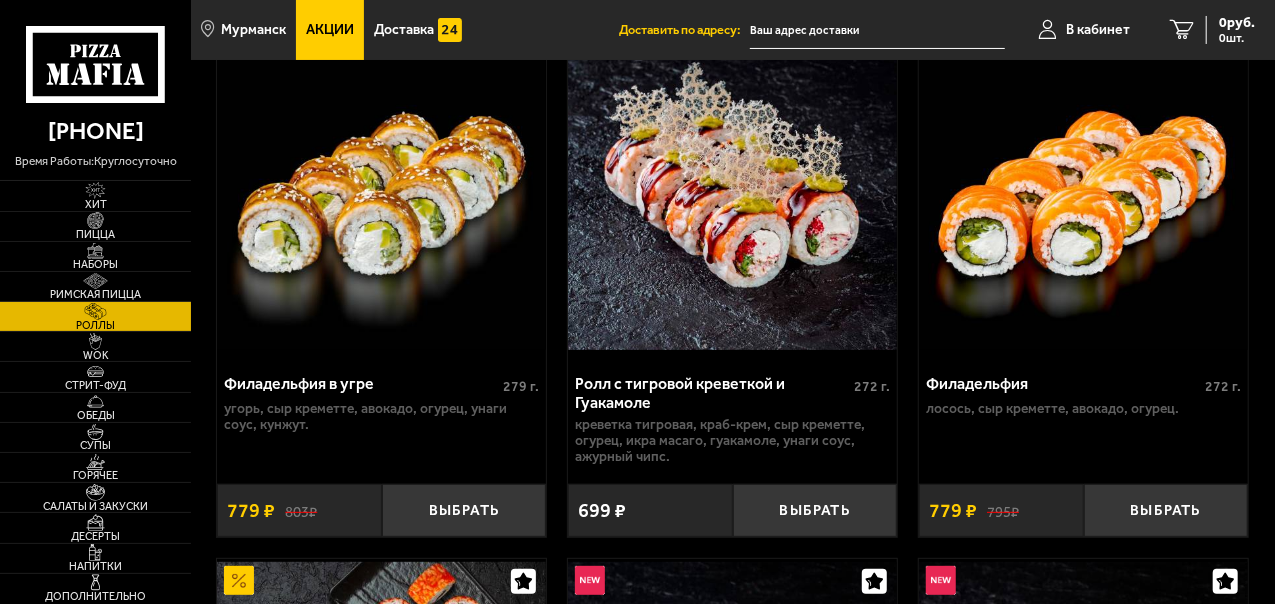 scroll, scrollTop: 200, scrollLeft: 0, axis: vertical 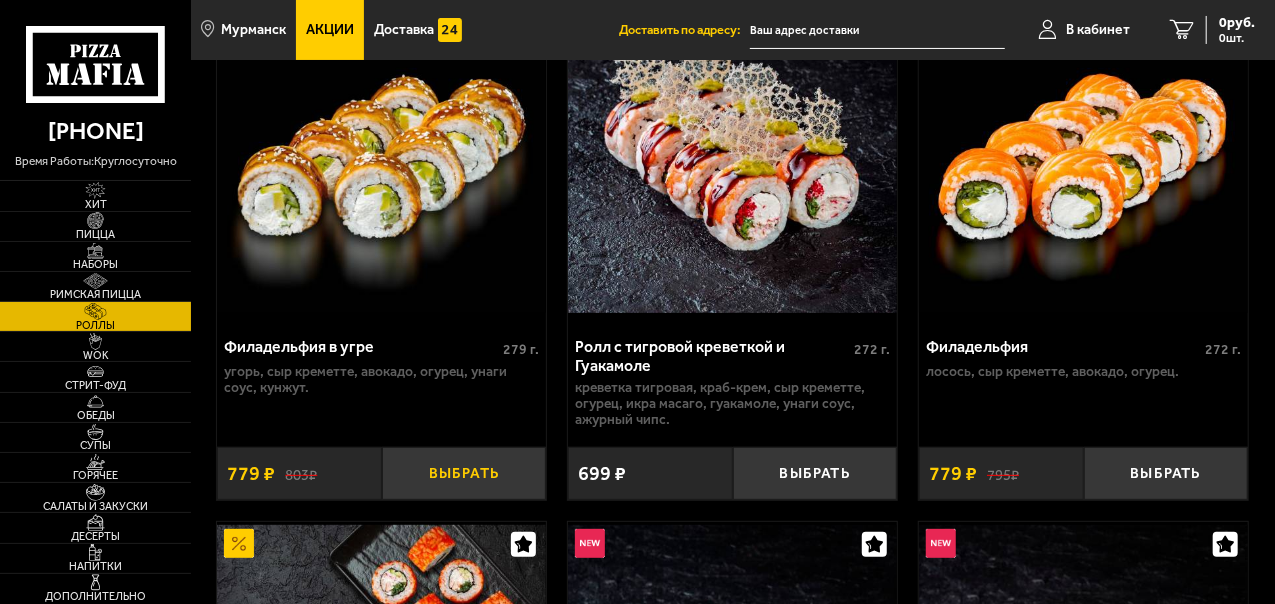 click on "Выбрать" at bounding box center (464, 473) 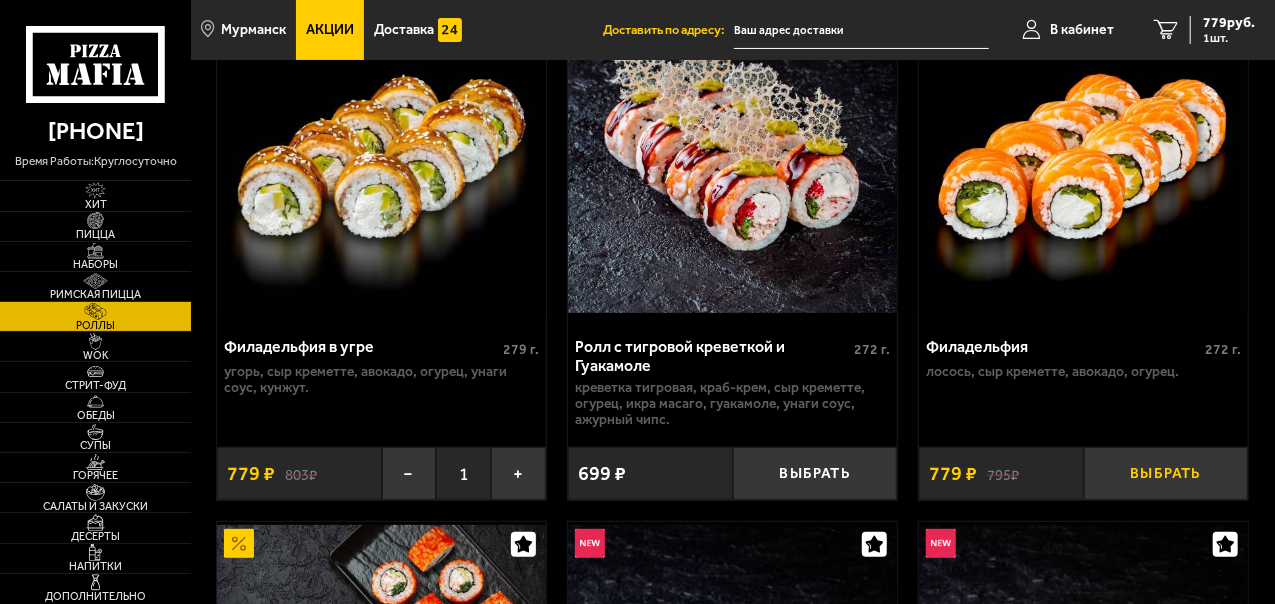 click on "Выбрать" at bounding box center [1166, 473] 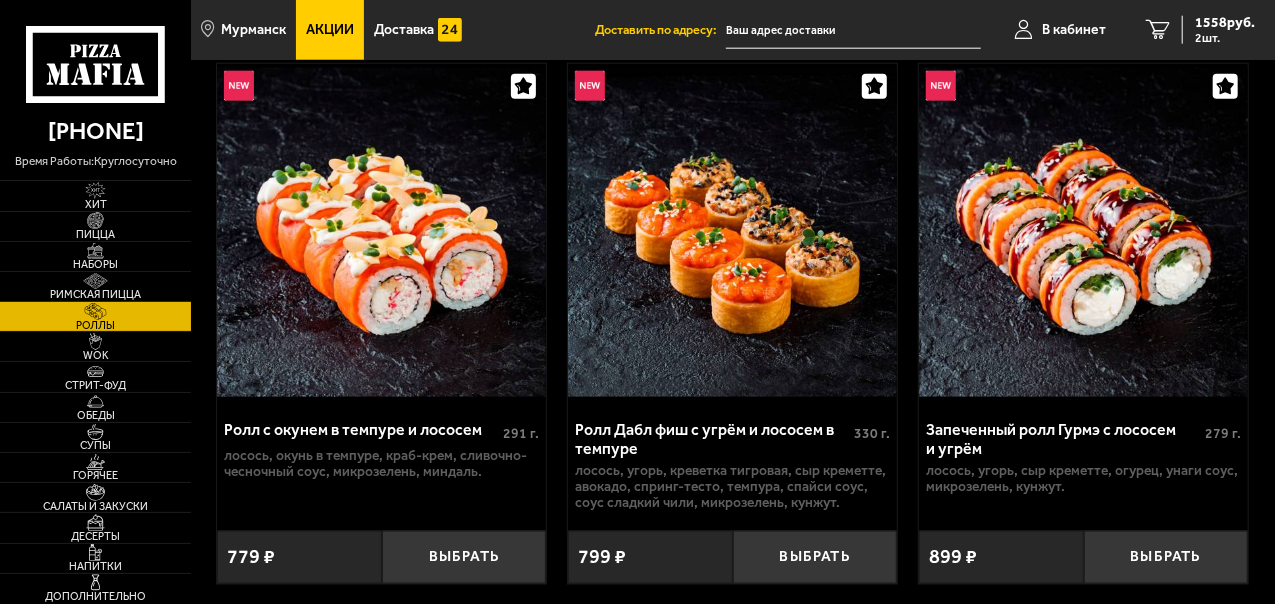 scroll, scrollTop: 1200, scrollLeft: 0, axis: vertical 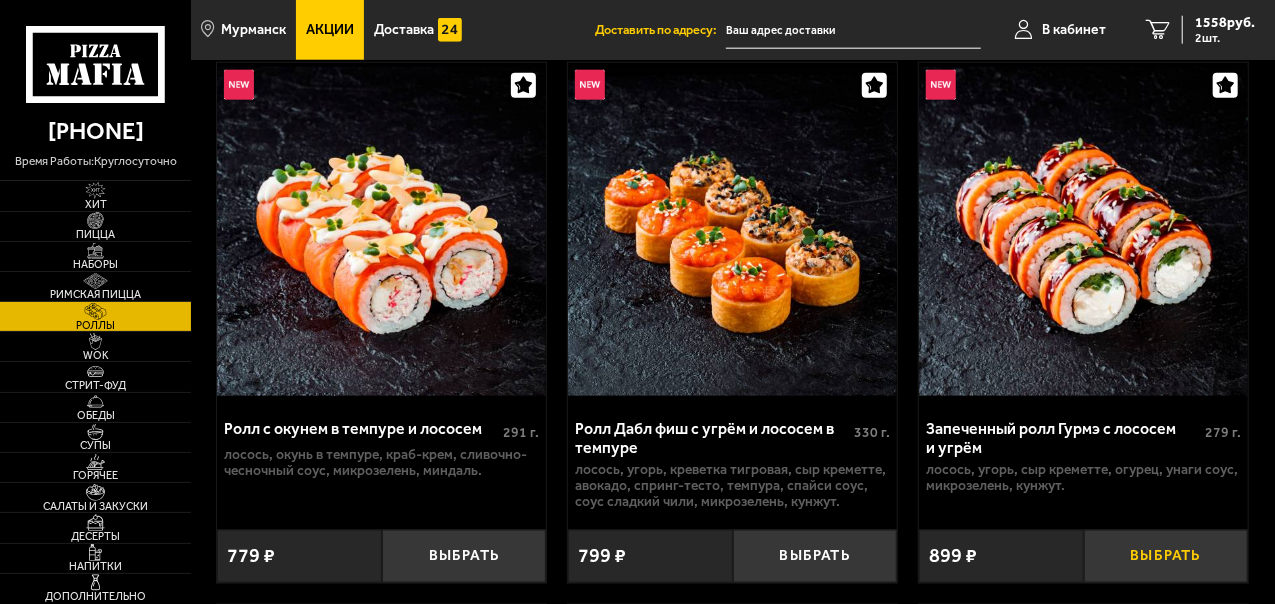 click on "Выбрать" at bounding box center (1166, 556) 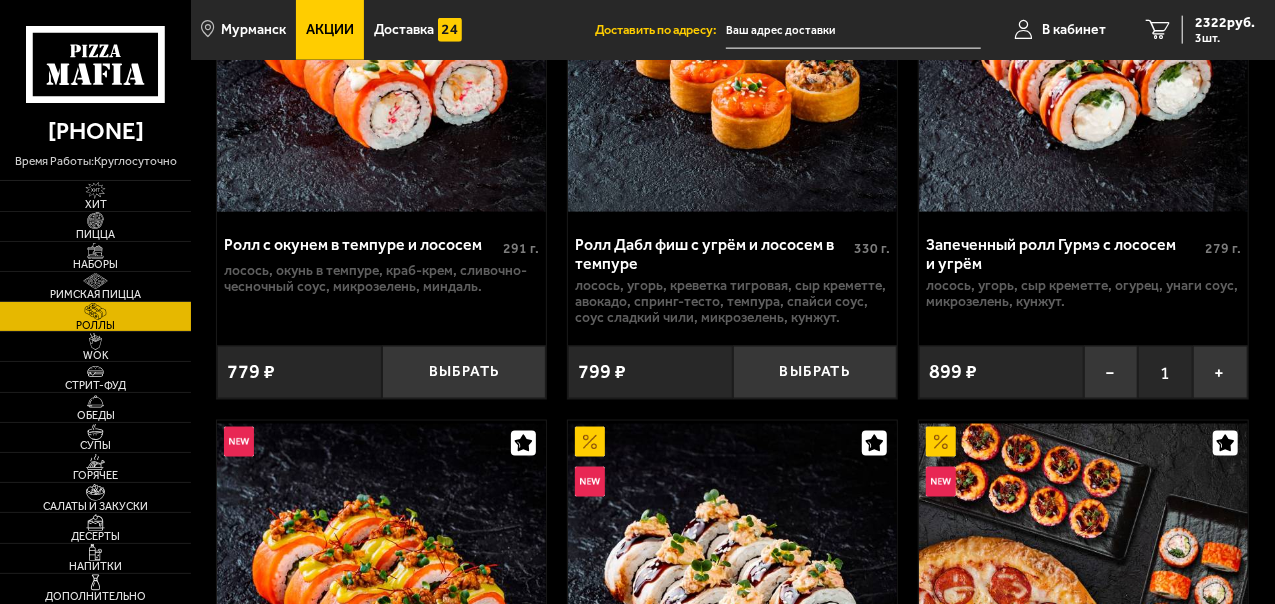 scroll, scrollTop: 1400, scrollLeft: 0, axis: vertical 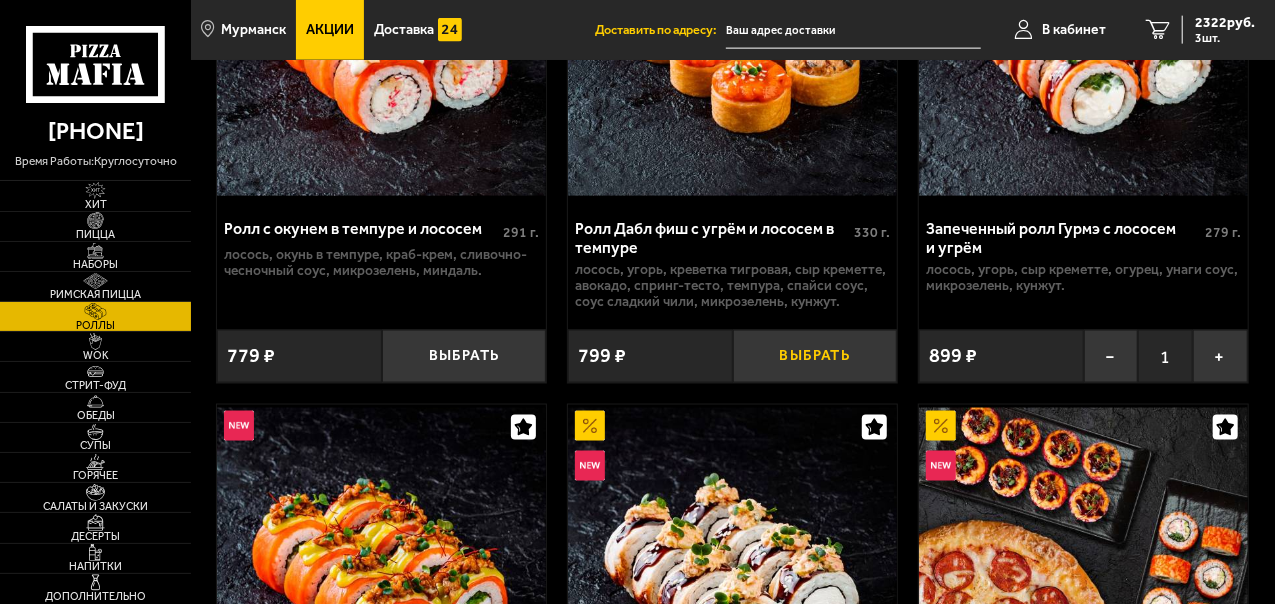 click on "Выбрать" at bounding box center [815, 356] 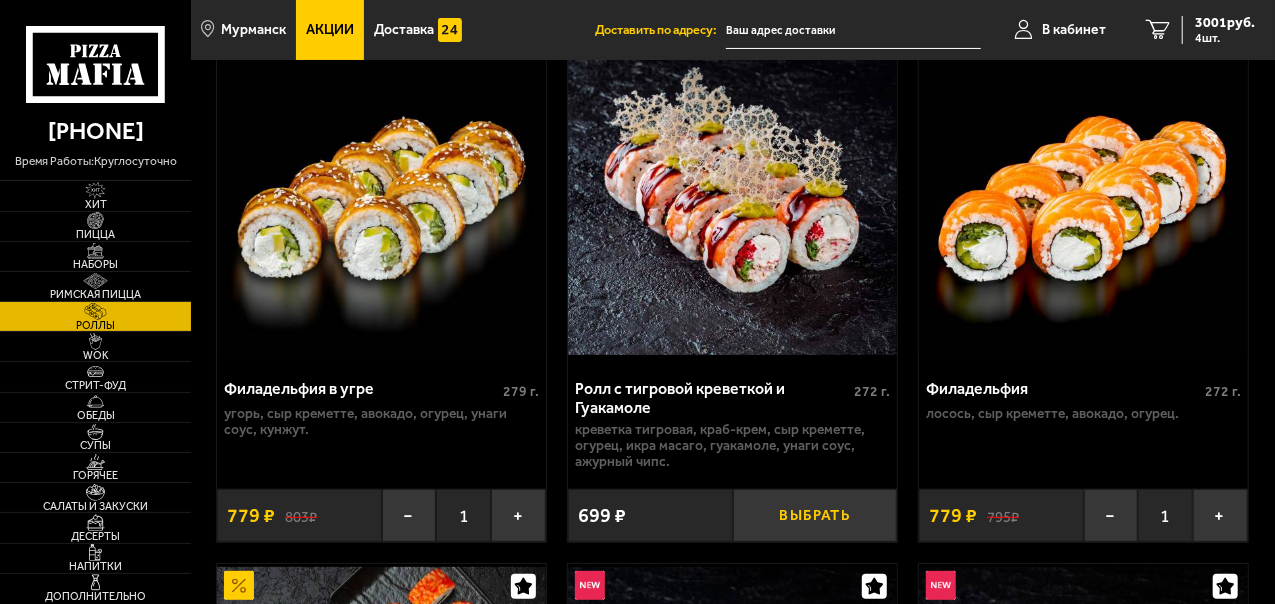 scroll, scrollTop: 200, scrollLeft: 0, axis: vertical 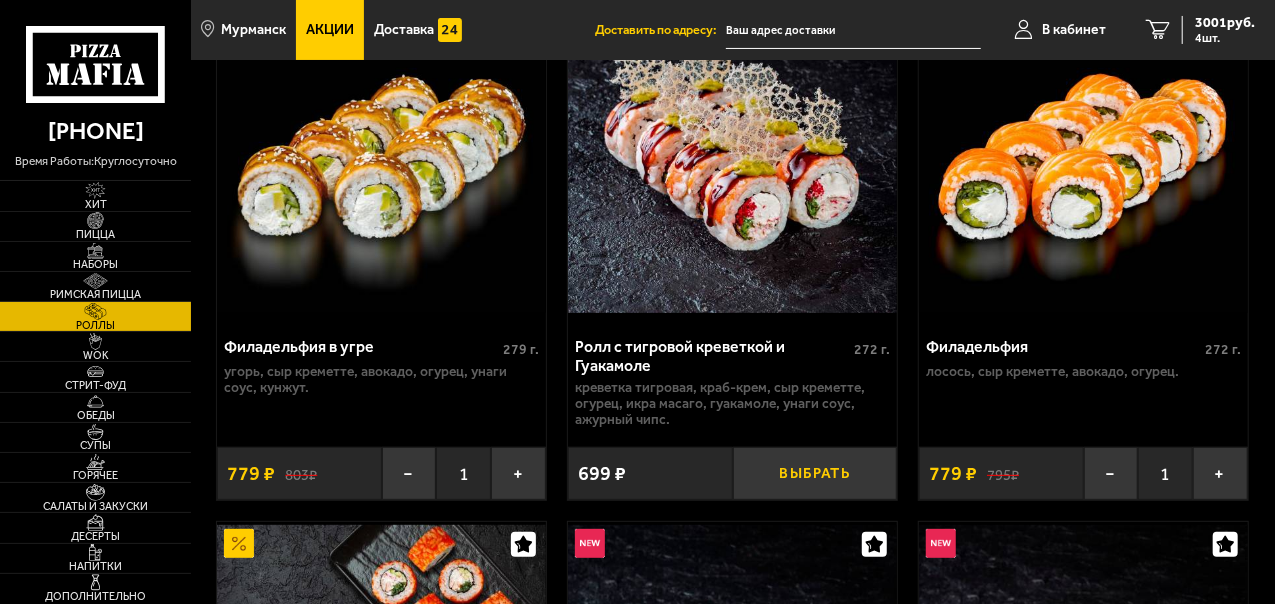 click on "Выбрать" at bounding box center (815, 473) 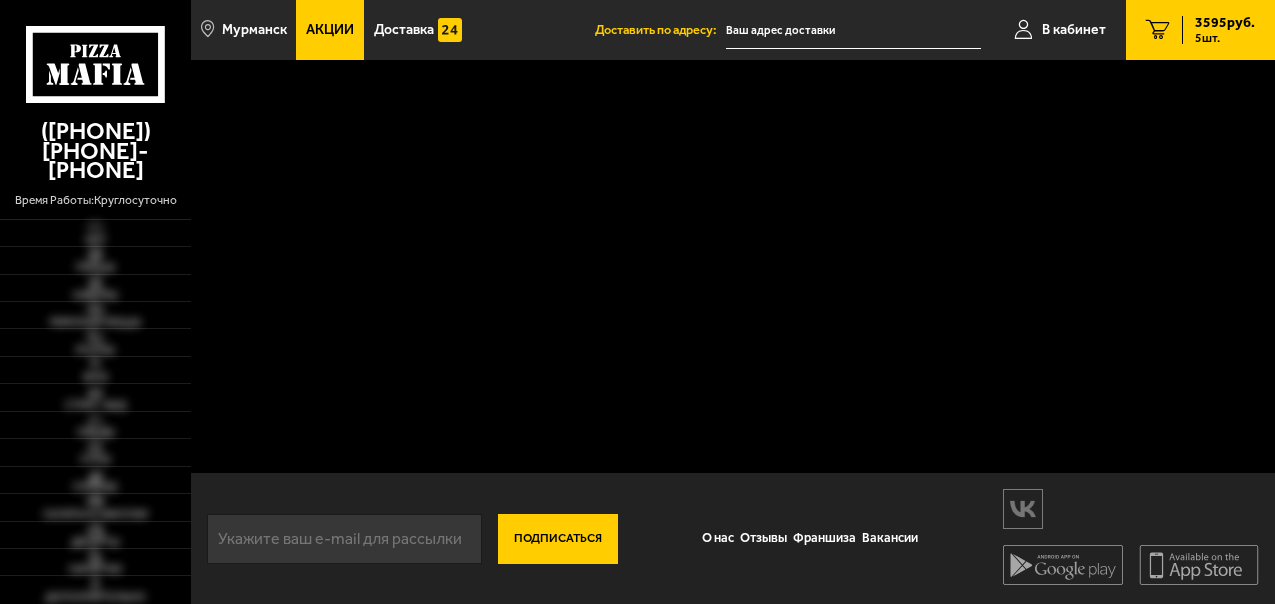 scroll, scrollTop: 0, scrollLeft: 0, axis: both 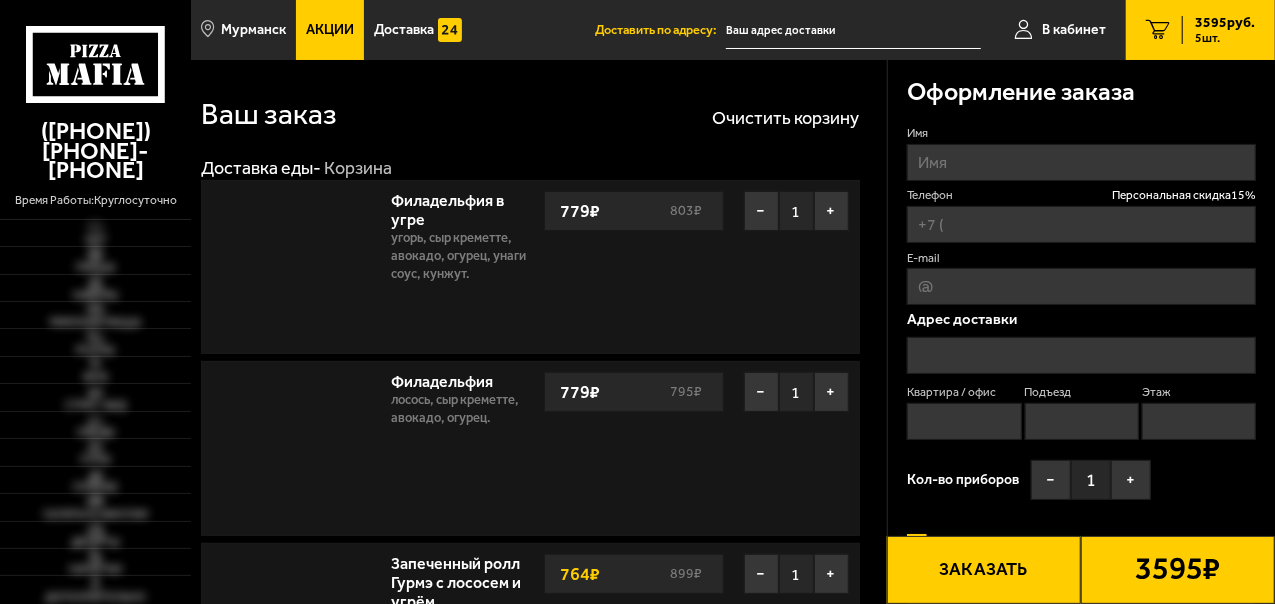 type on "+7 ([PHONE]) [PHONE]-[PHONE]" 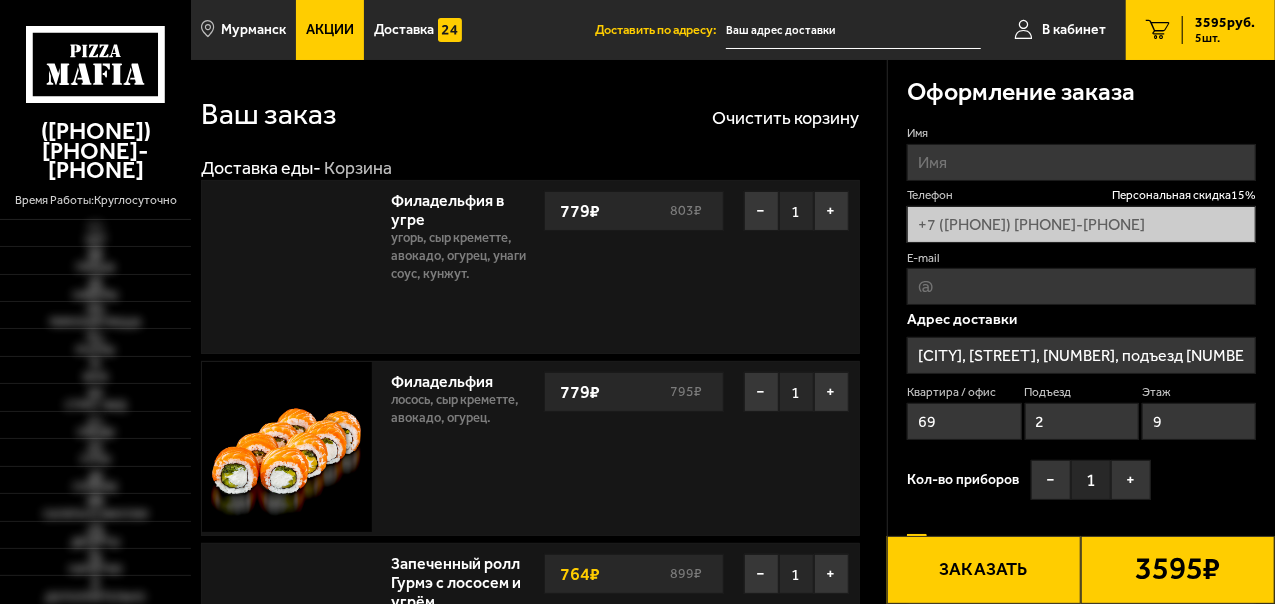 type on "[STREET], [NUMBER]" 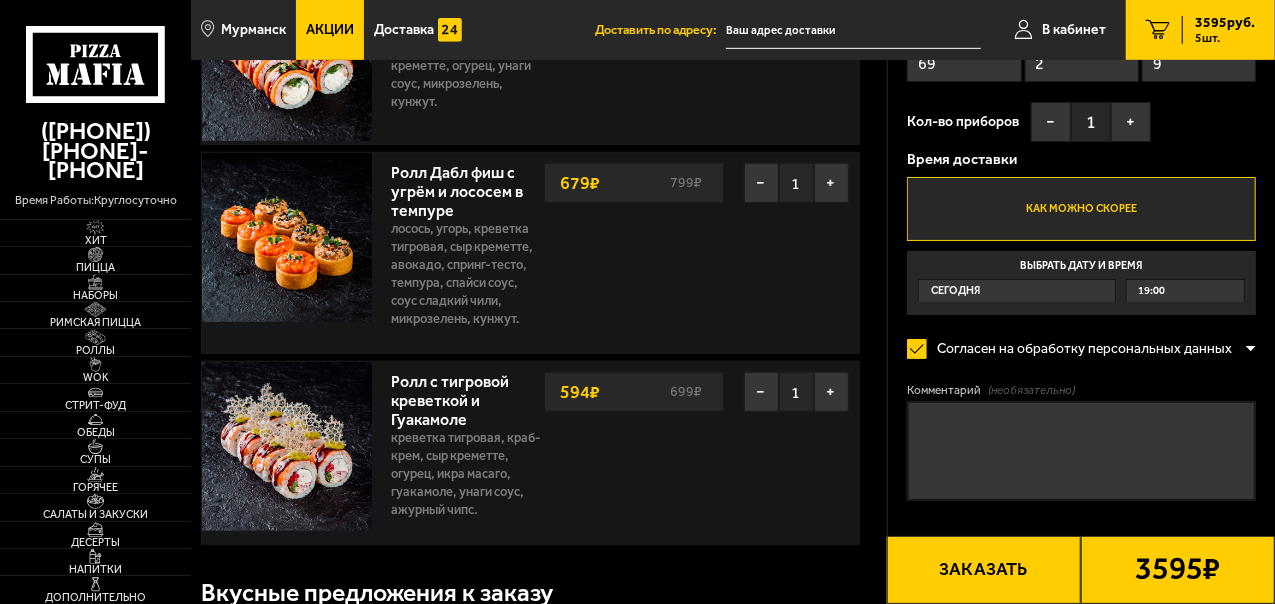 scroll, scrollTop: 600, scrollLeft: 0, axis: vertical 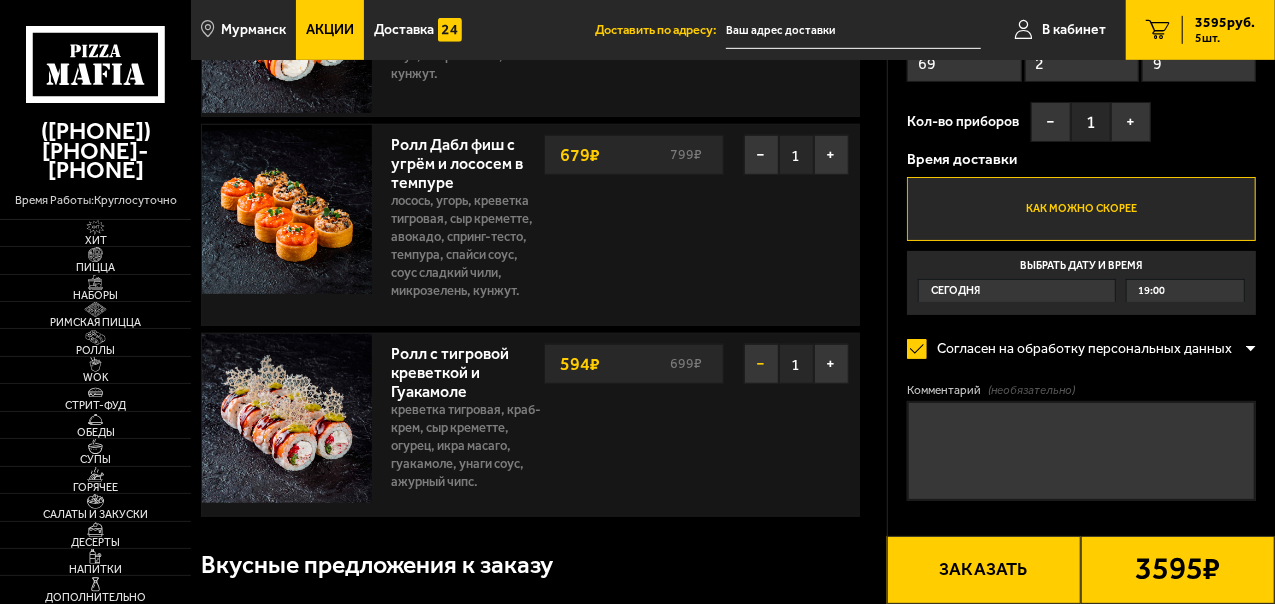 click on "−" at bounding box center [761, 364] 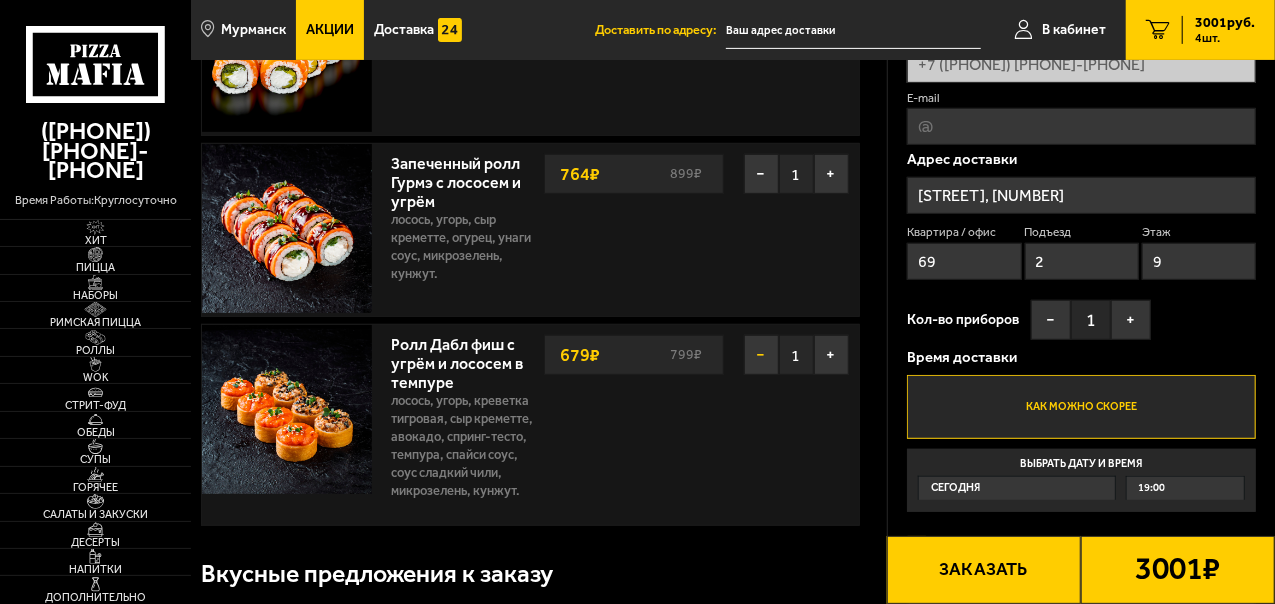 click on "−" at bounding box center (761, 355) 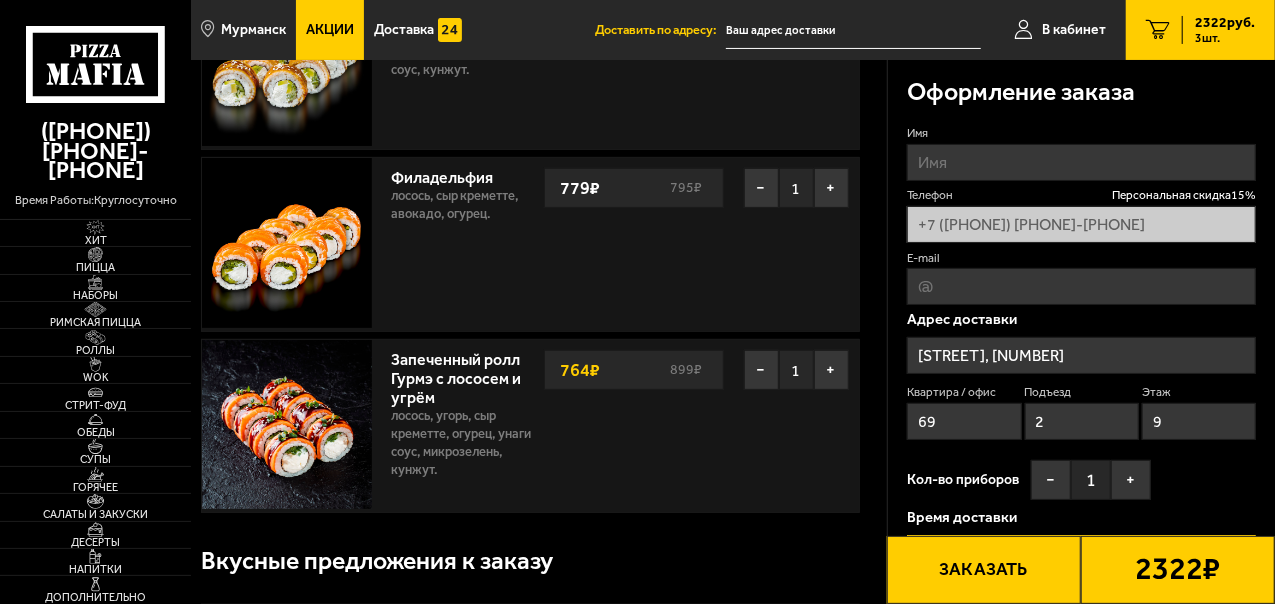 scroll, scrollTop: 200, scrollLeft: 0, axis: vertical 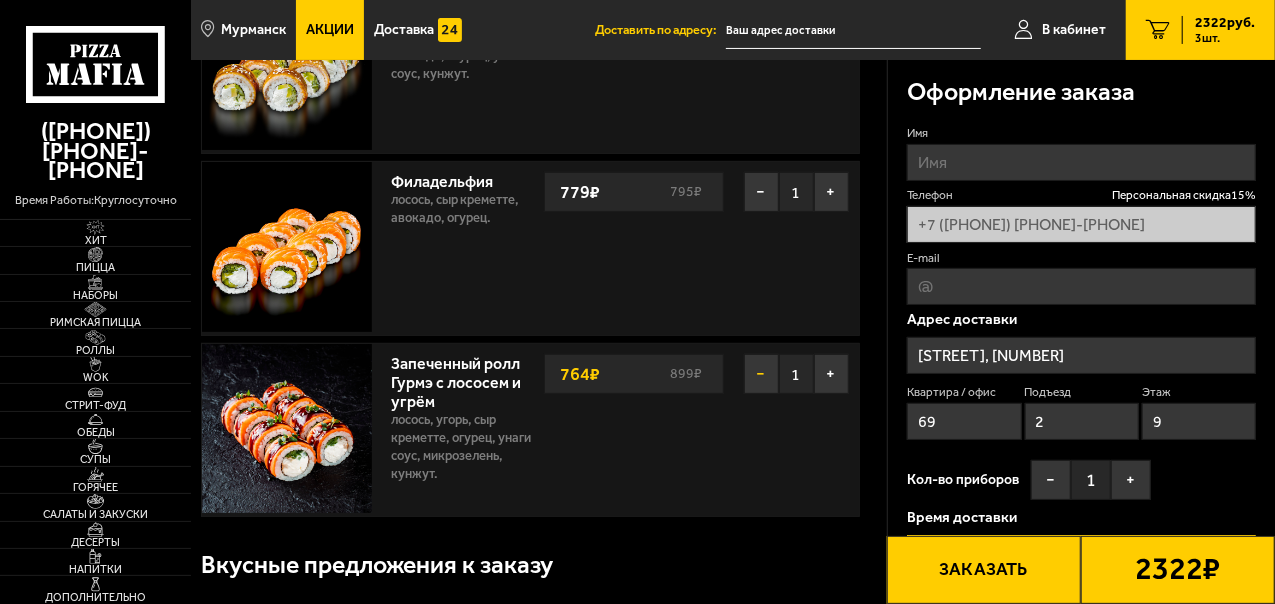 click on "−" at bounding box center (761, 374) 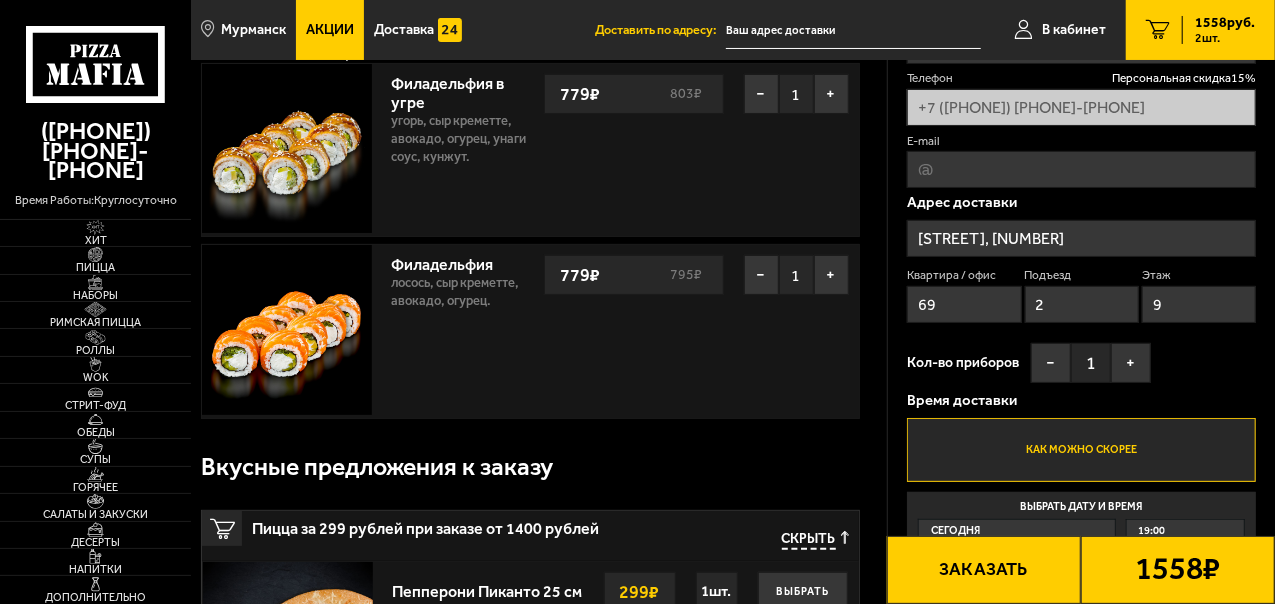 scroll, scrollTop: 0, scrollLeft: 0, axis: both 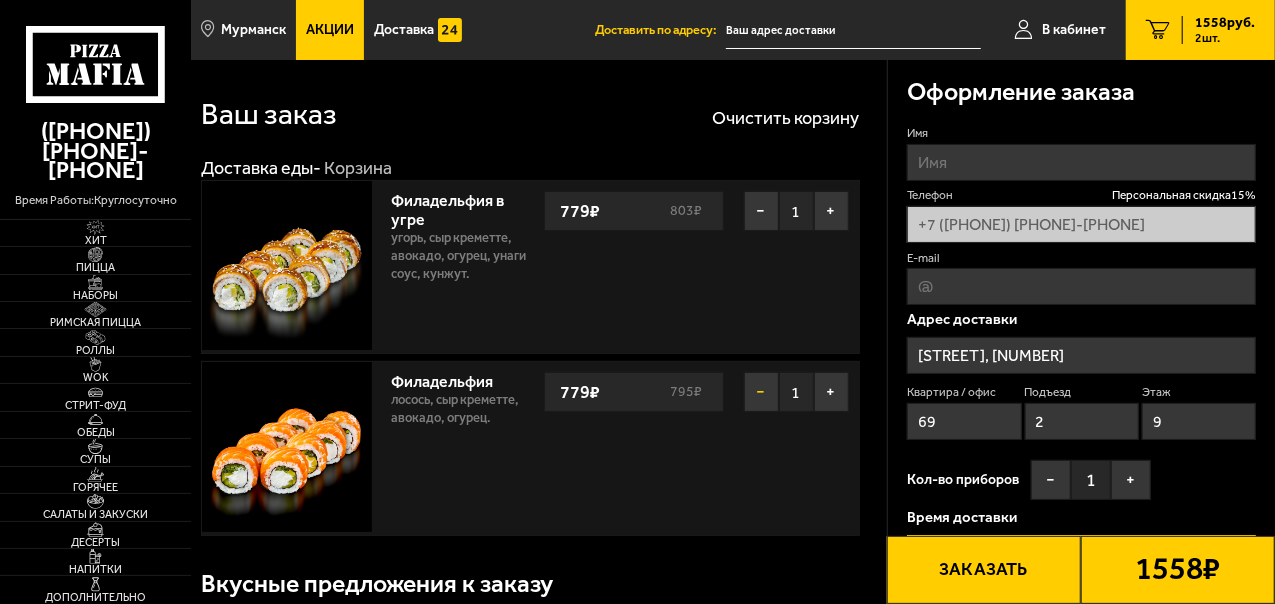 click on "−" at bounding box center (761, 392) 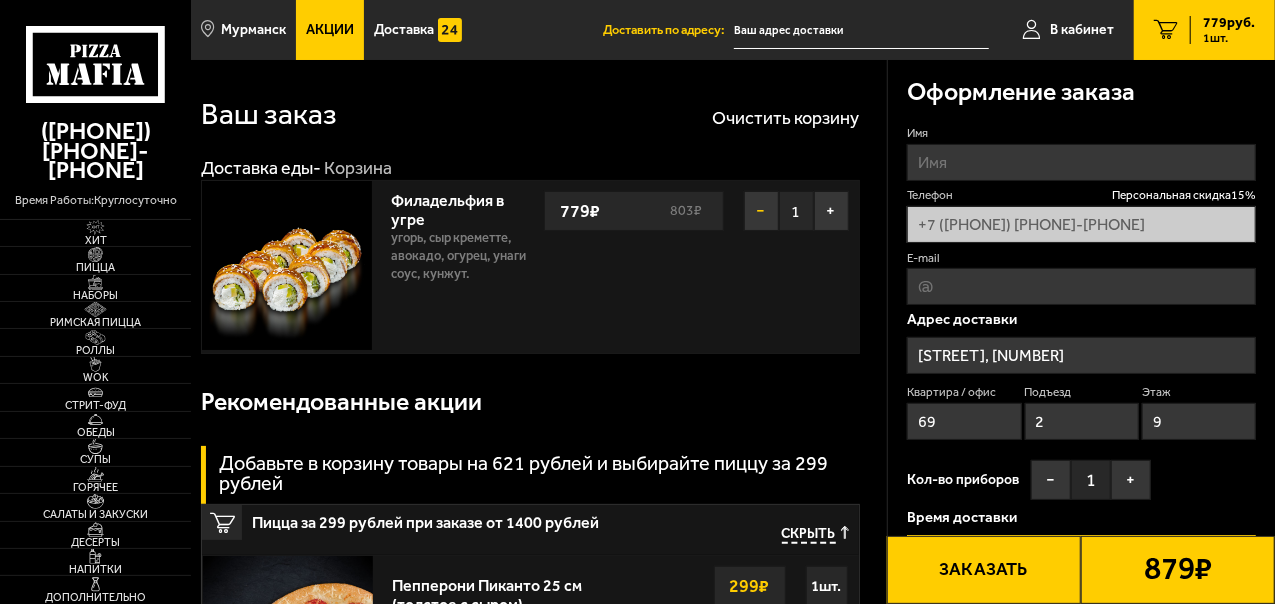 click on "−" at bounding box center (761, 211) 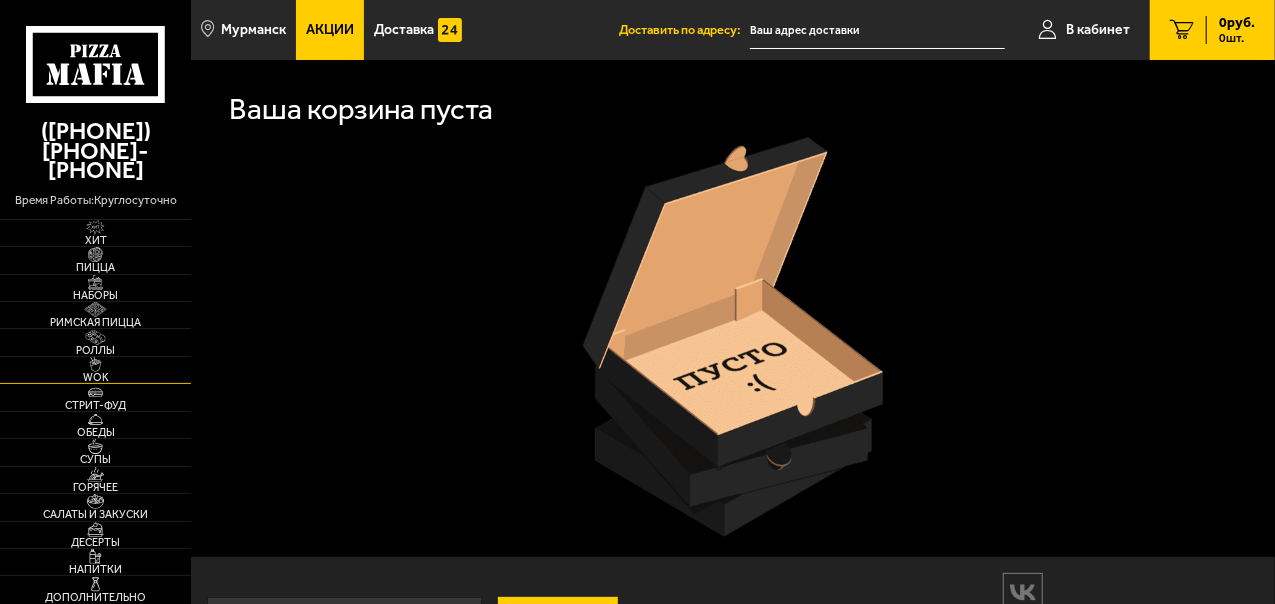 click on "WOK" at bounding box center [95, 377] 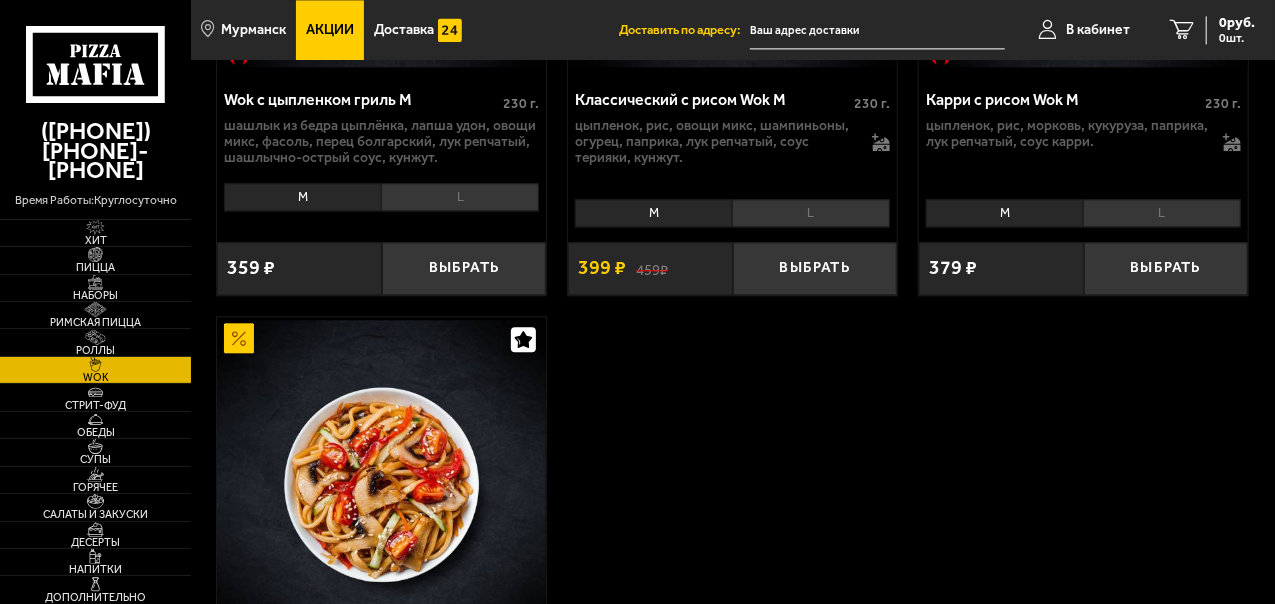 scroll, scrollTop: 2400, scrollLeft: 0, axis: vertical 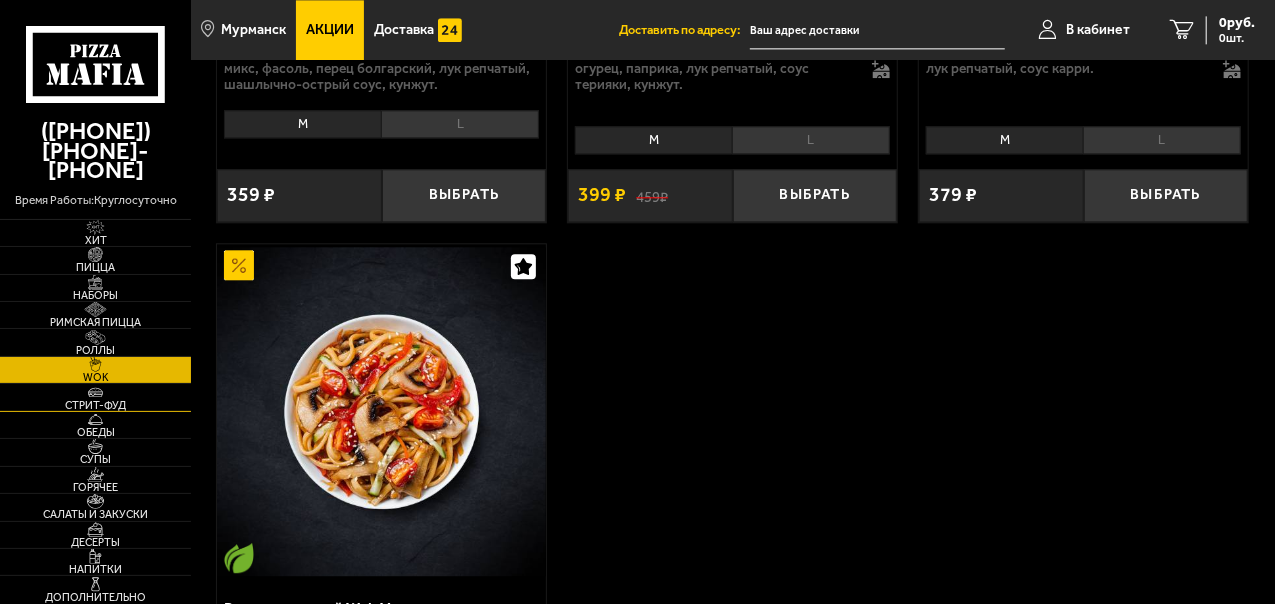 click at bounding box center [95, 392] 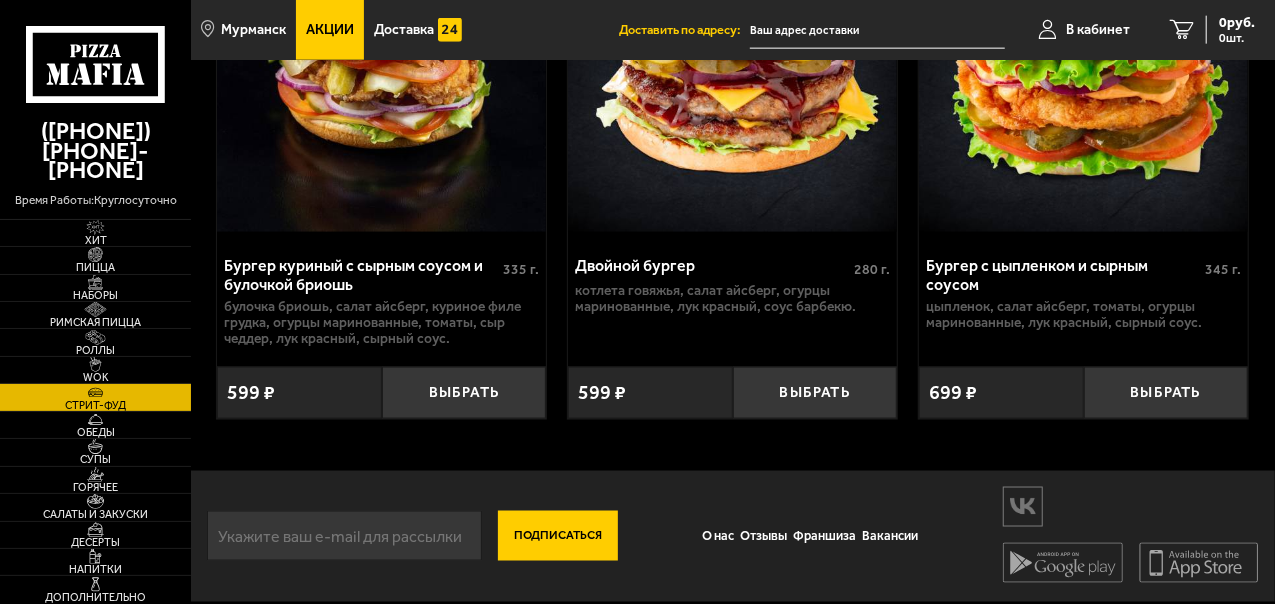 scroll, scrollTop: 1351, scrollLeft: 0, axis: vertical 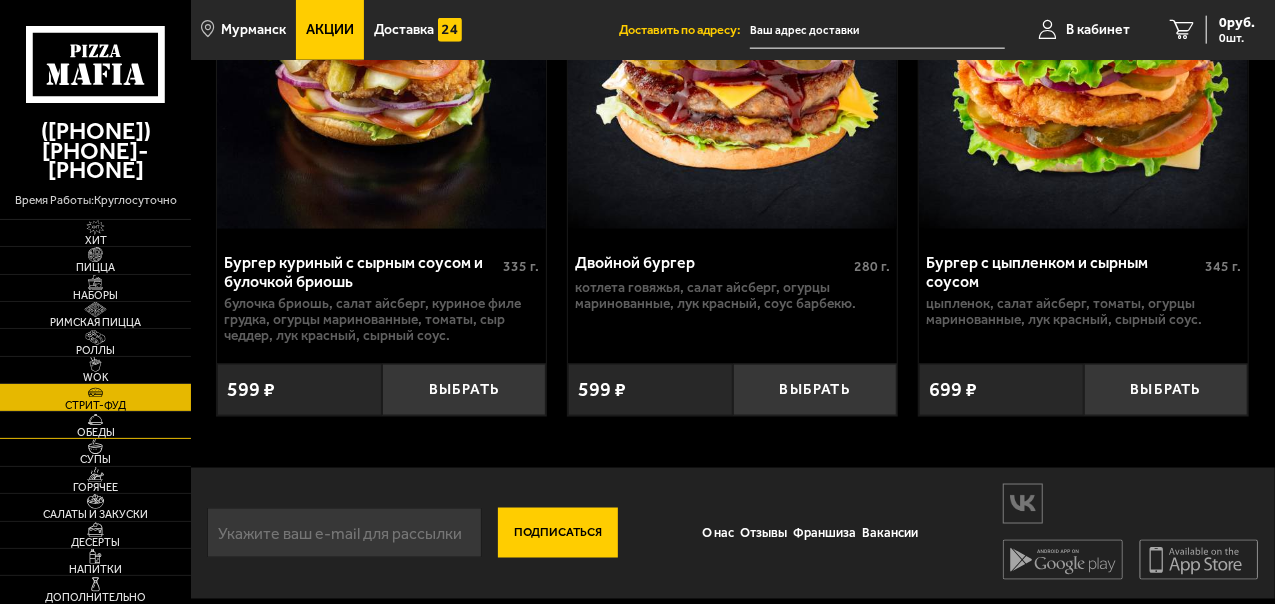click on "Обеды" at bounding box center [95, 432] 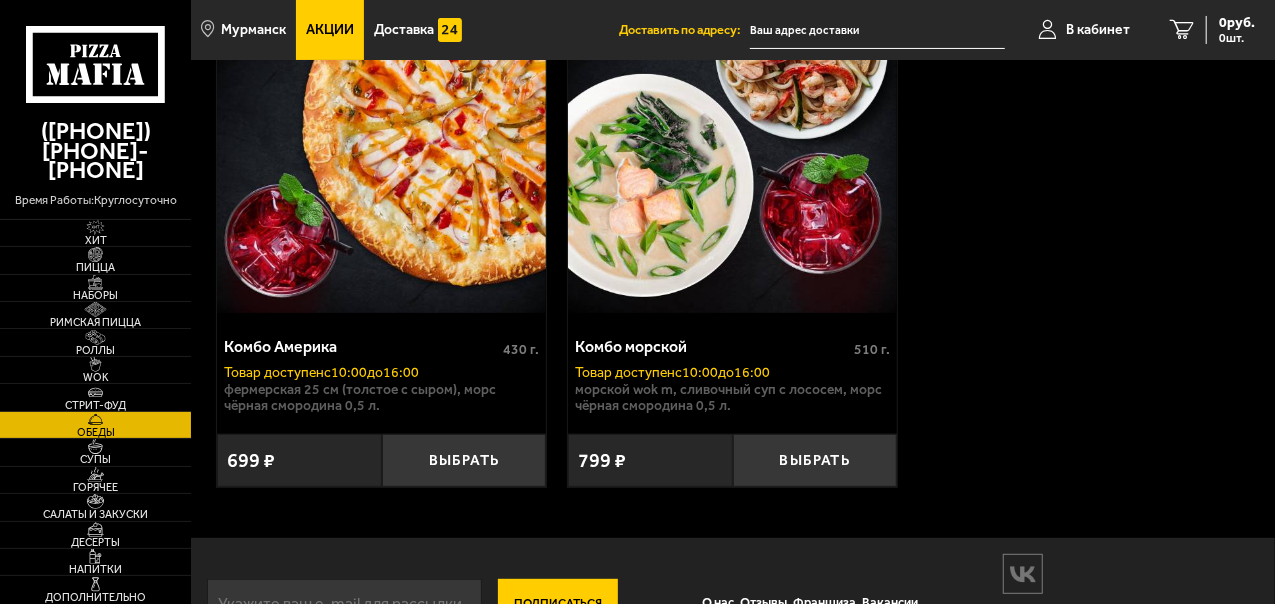 scroll, scrollTop: 100, scrollLeft: 0, axis: vertical 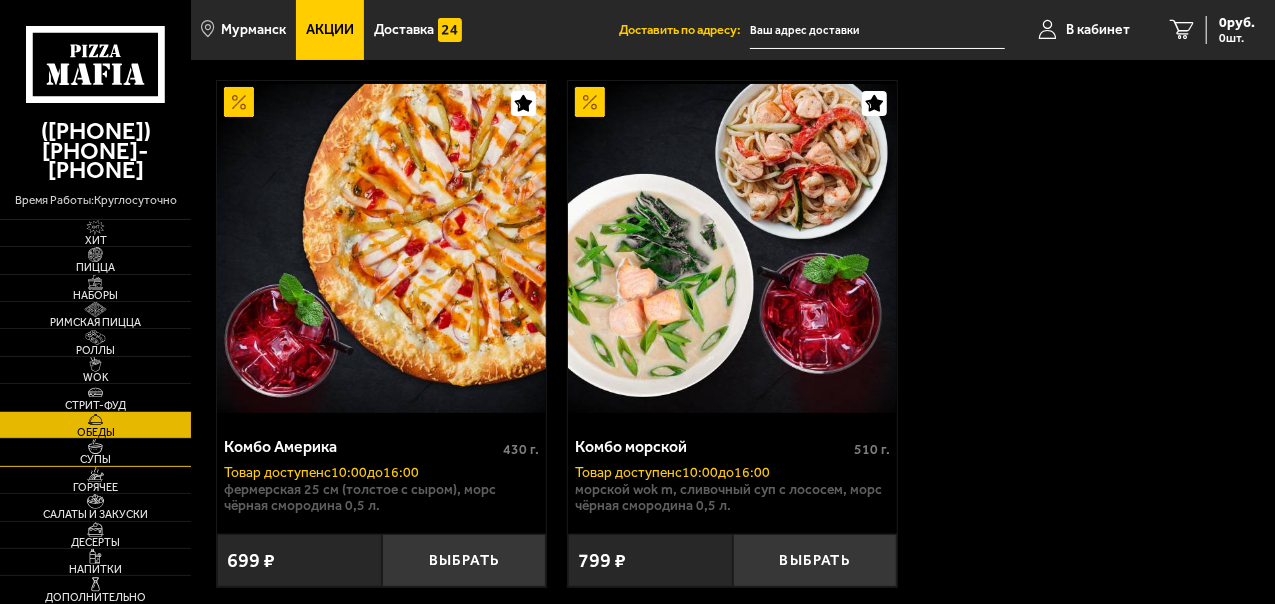 click on "Супы" at bounding box center [95, 459] 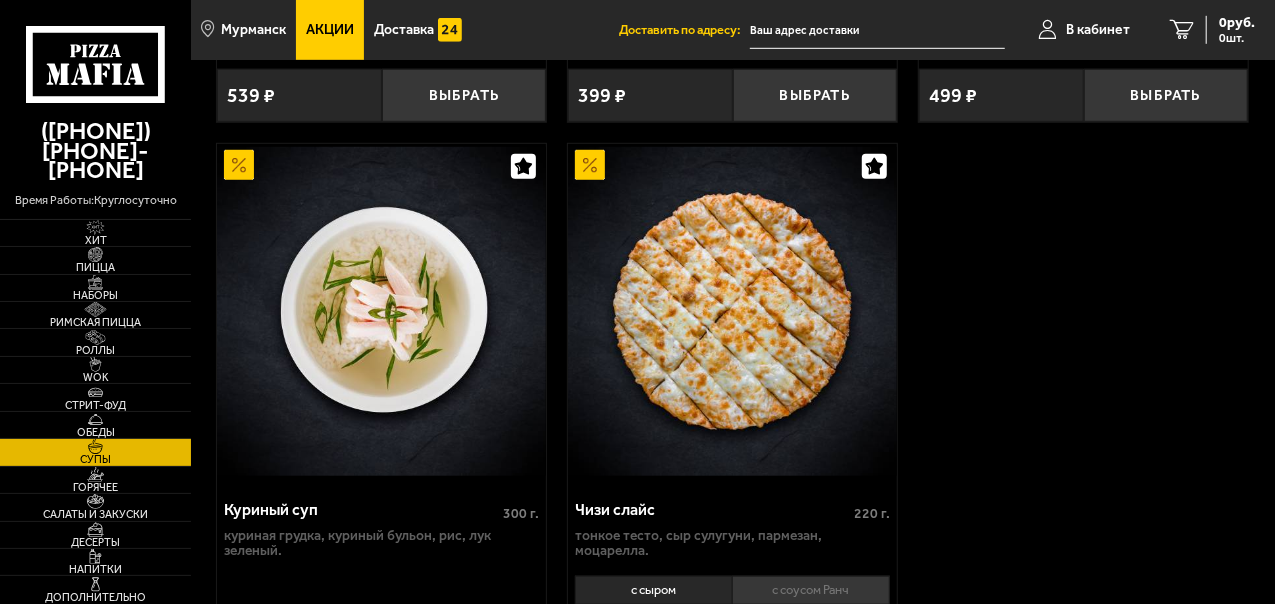 scroll, scrollTop: 800, scrollLeft: 0, axis: vertical 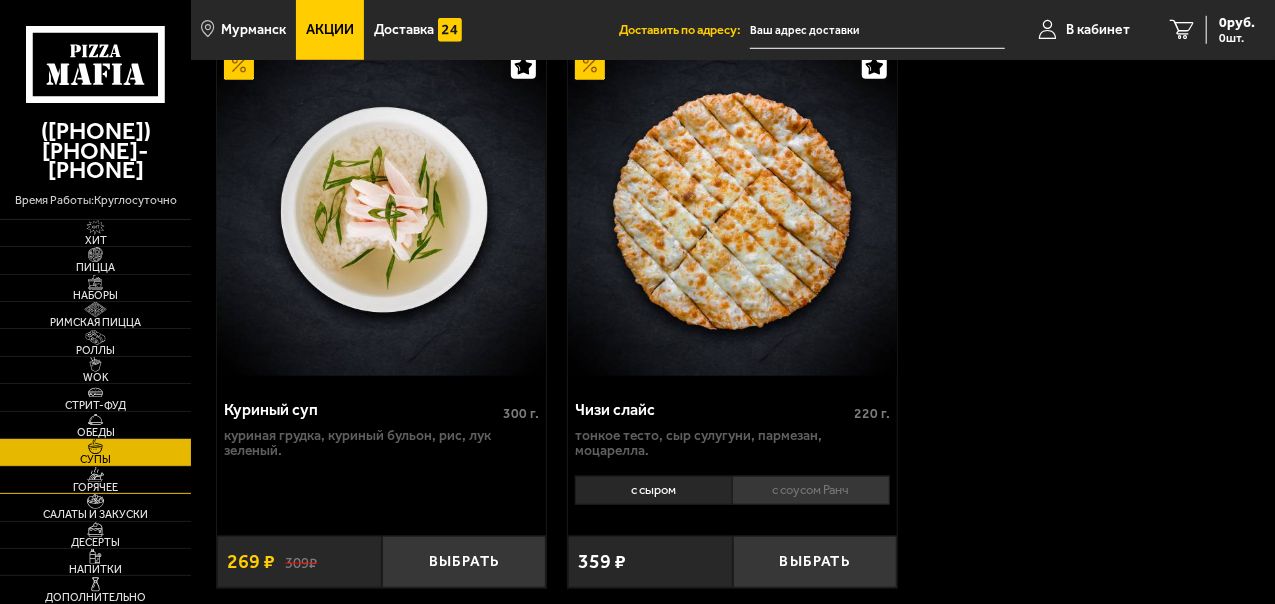 click on "Горячее" at bounding box center (95, 487) 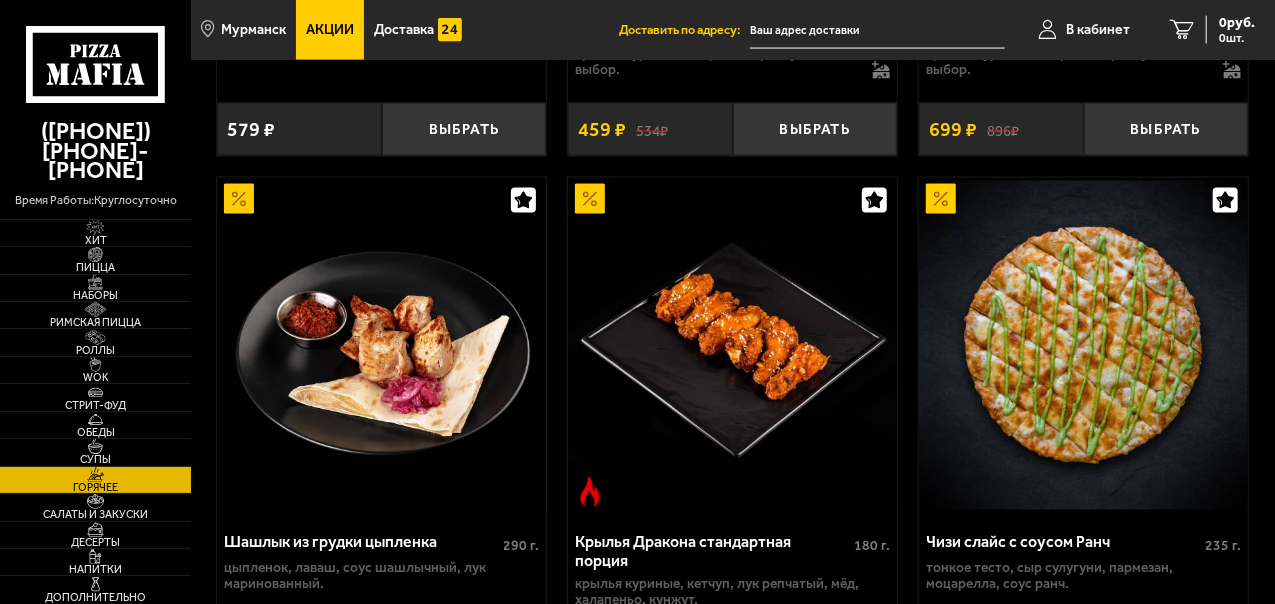 scroll, scrollTop: 1700, scrollLeft: 0, axis: vertical 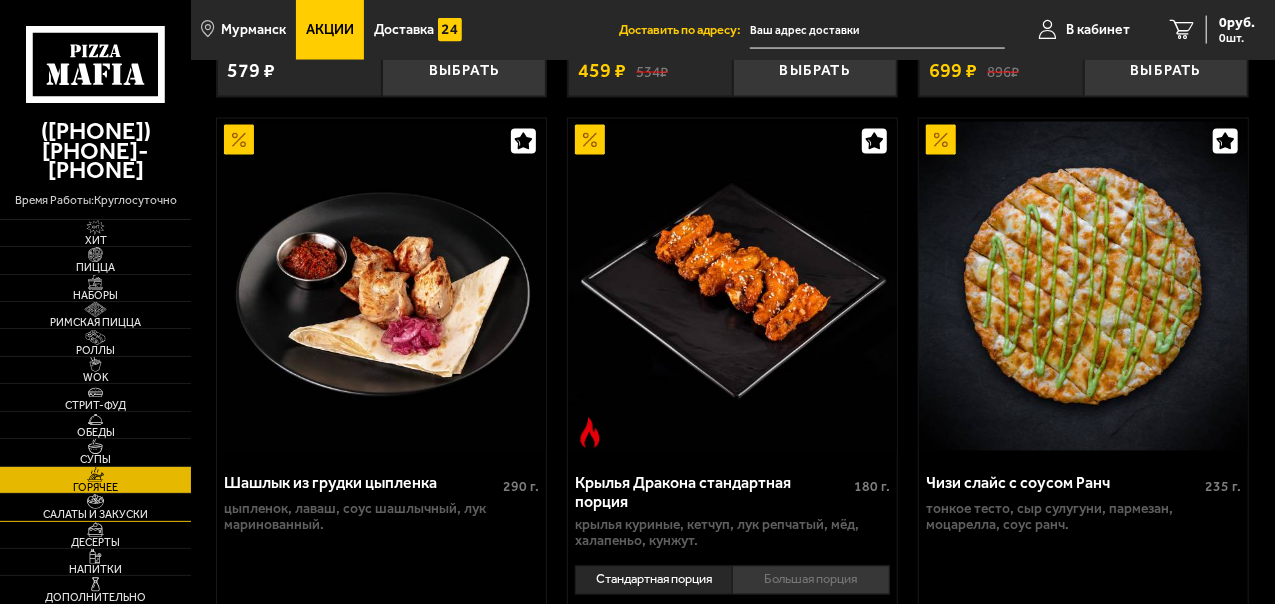 click at bounding box center (95, 501) 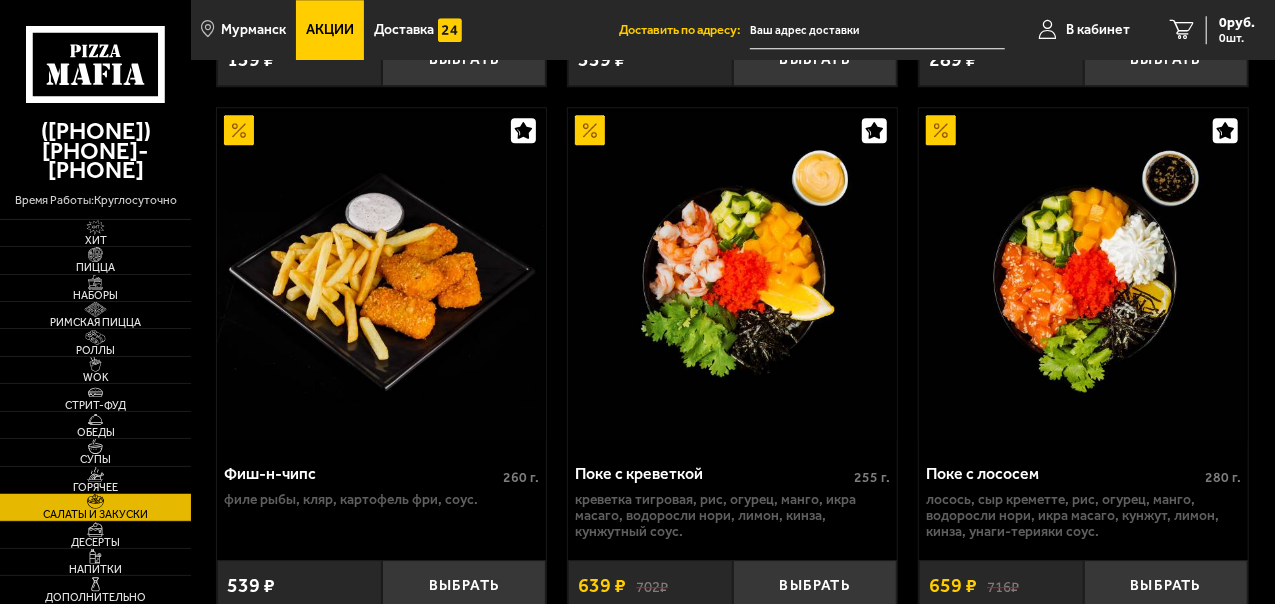 scroll, scrollTop: 2900, scrollLeft: 0, axis: vertical 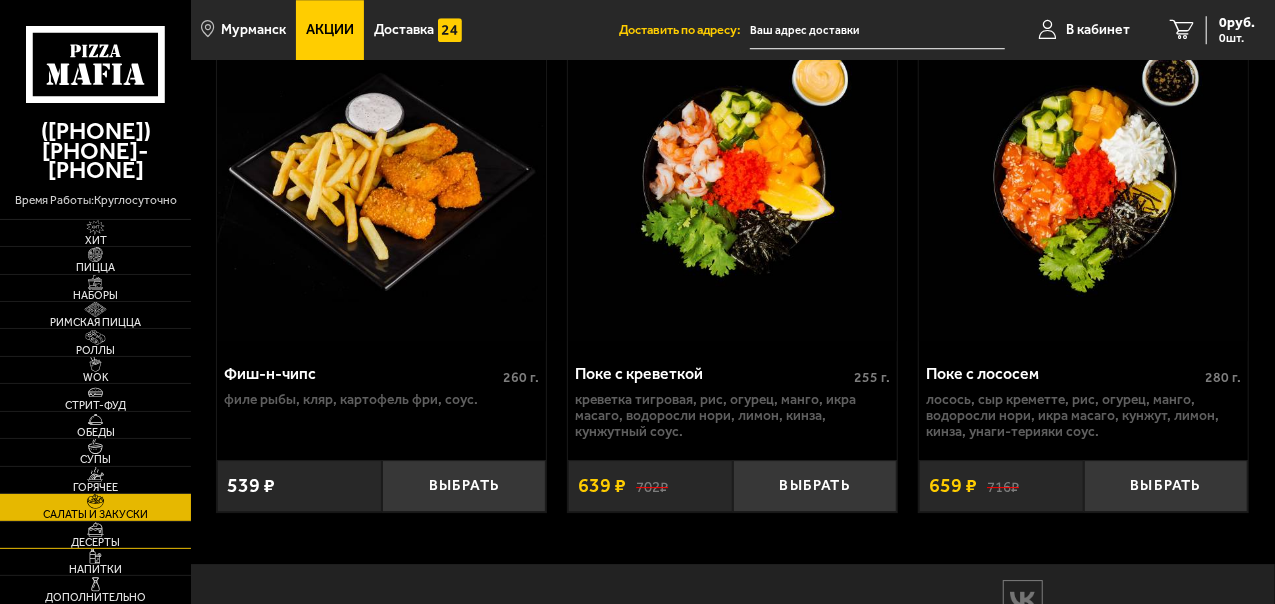 click on "Десерты" at bounding box center (95, 535) 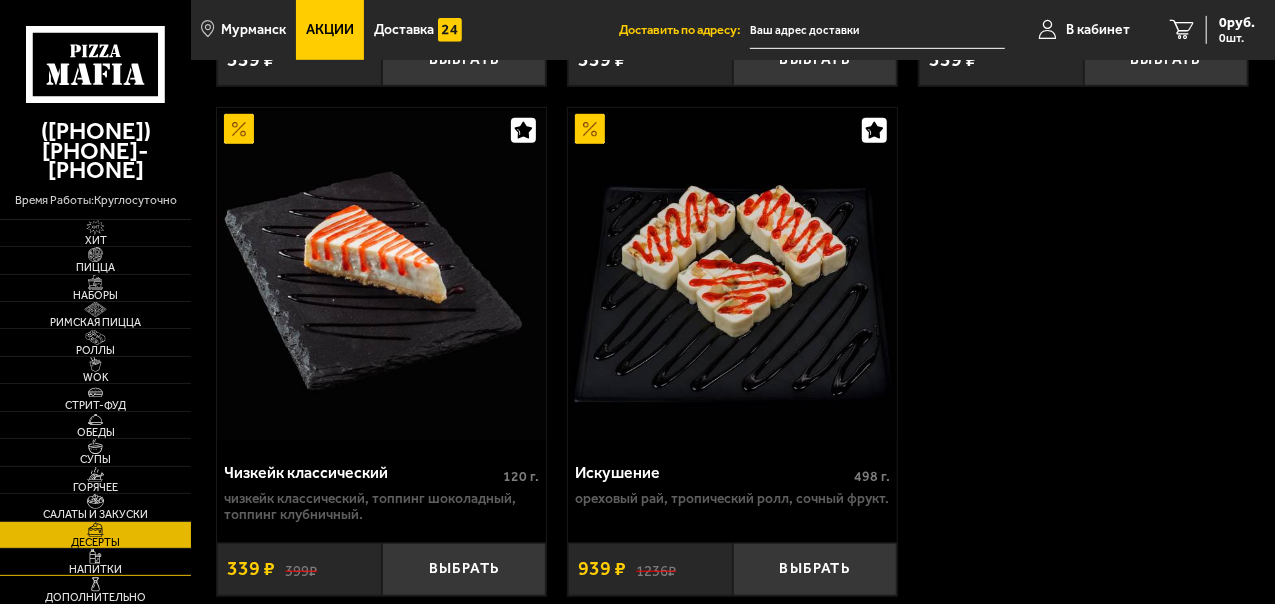scroll, scrollTop: 600, scrollLeft: 0, axis: vertical 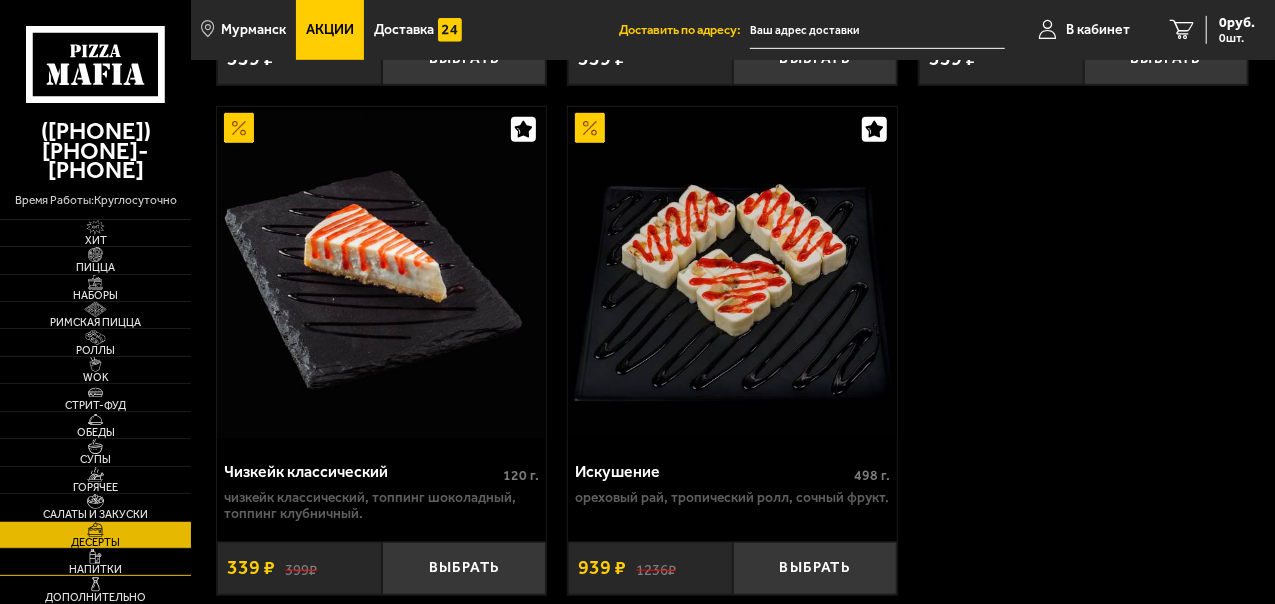 click at bounding box center [95, 556] 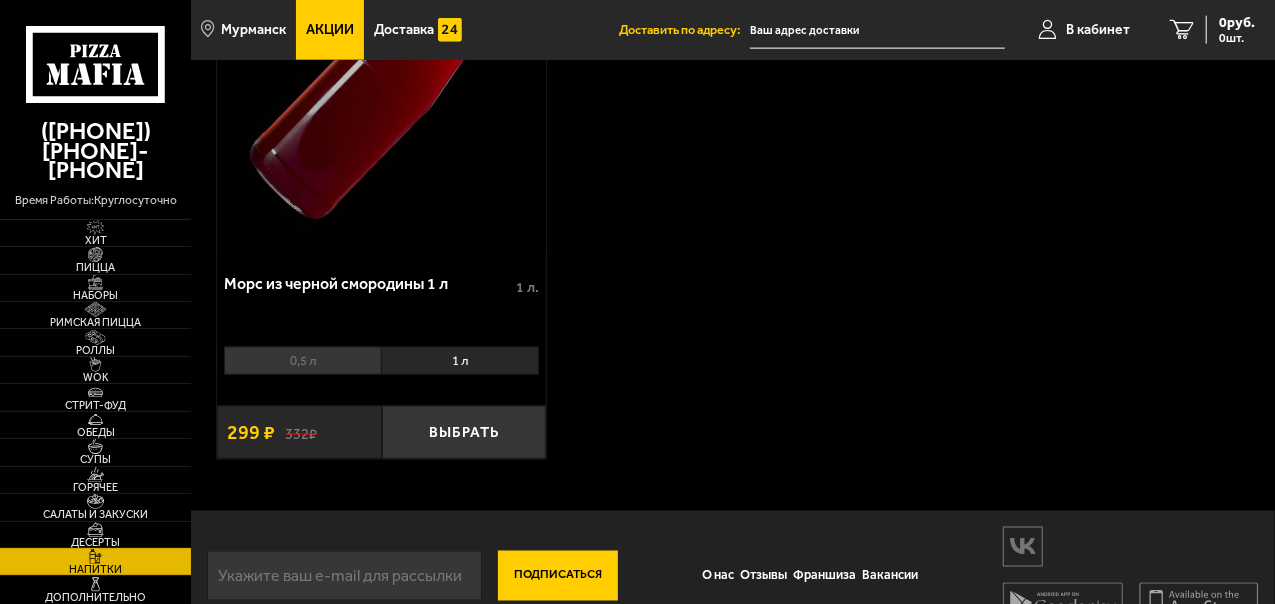 scroll, scrollTop: 1445, scrollLeft: 0, axis: vertical 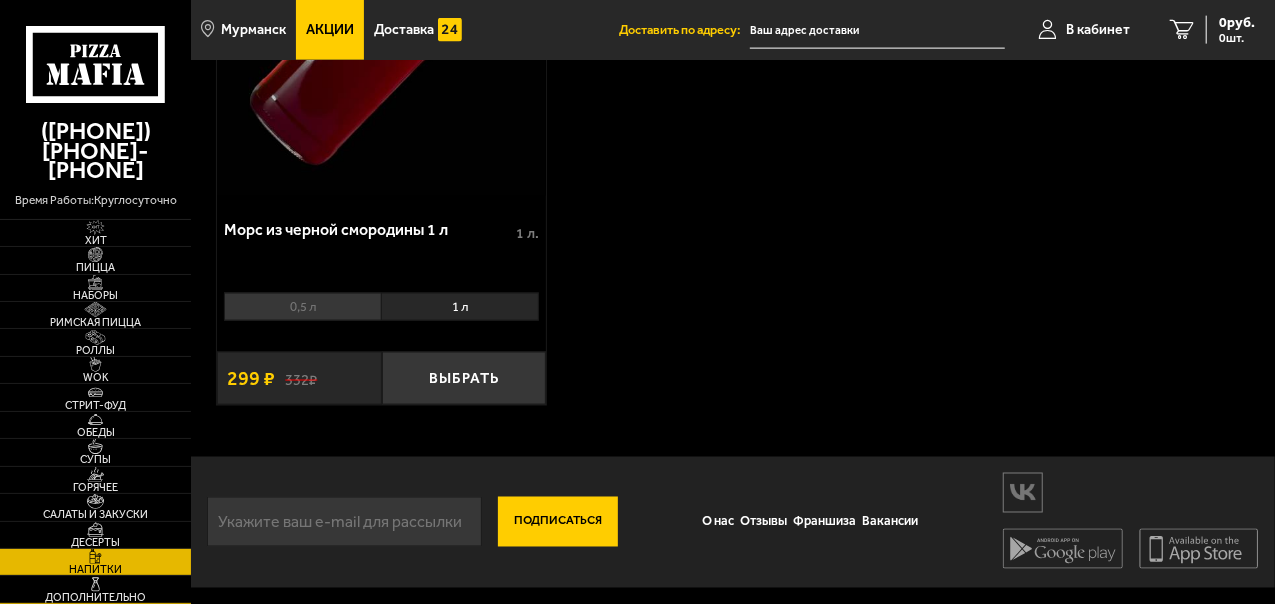 click at bounding box center (95, 584) 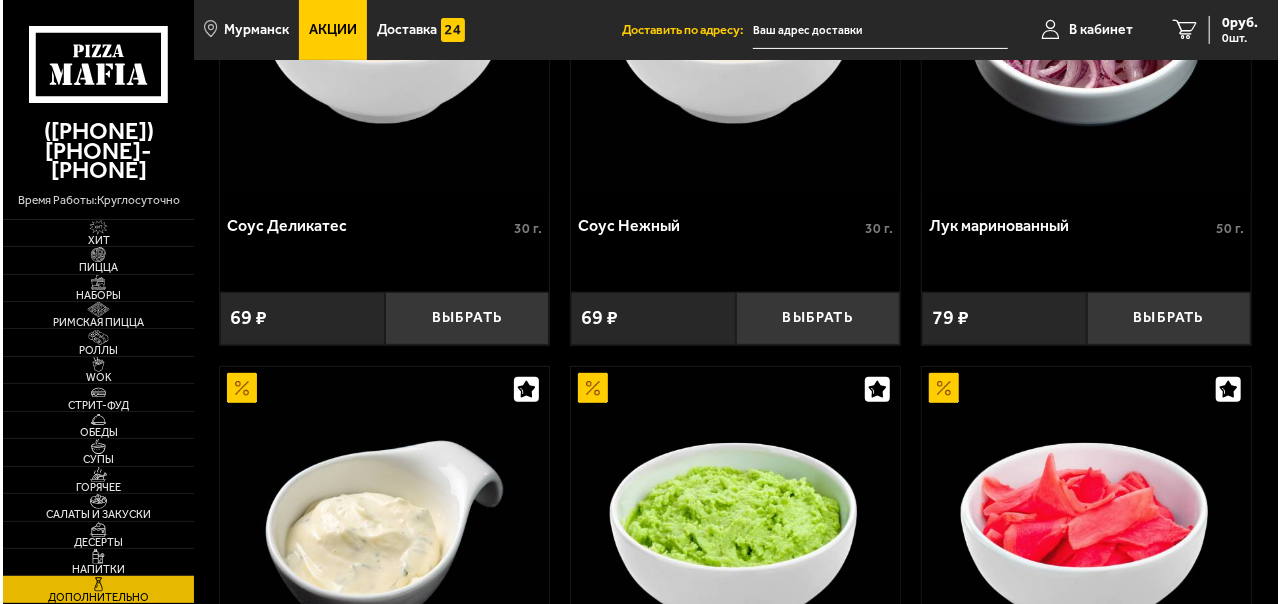 scroll, scrollTop: 0, scrollLeft: 0, axis: both 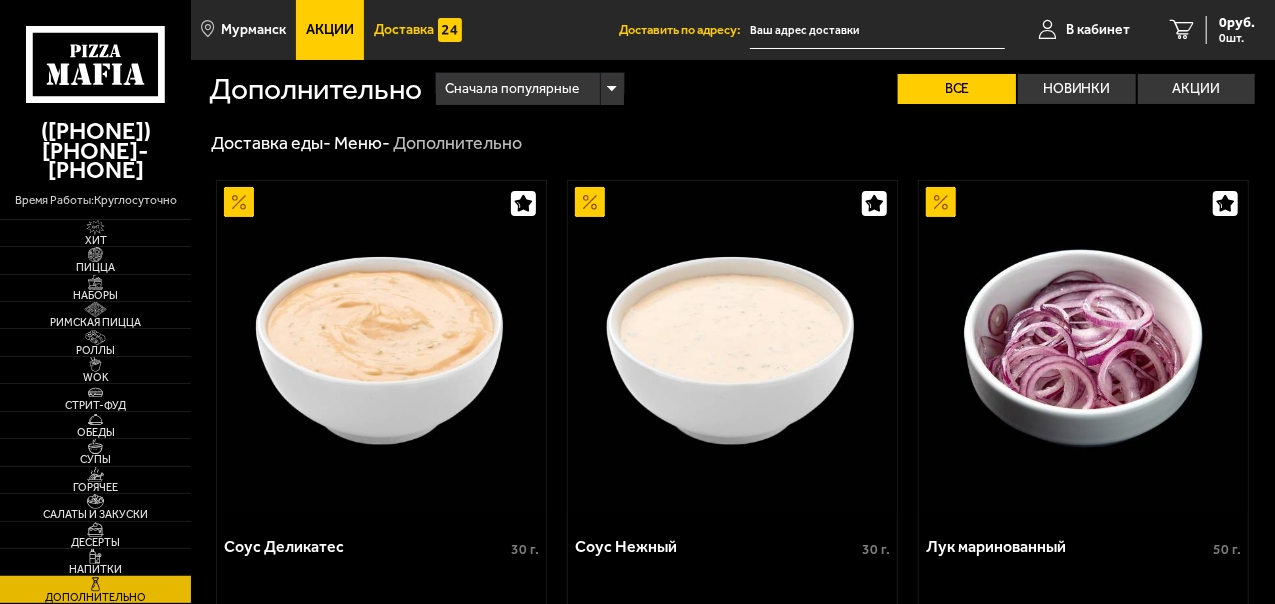 click on "Доставка" at bounding box center [404, 30] 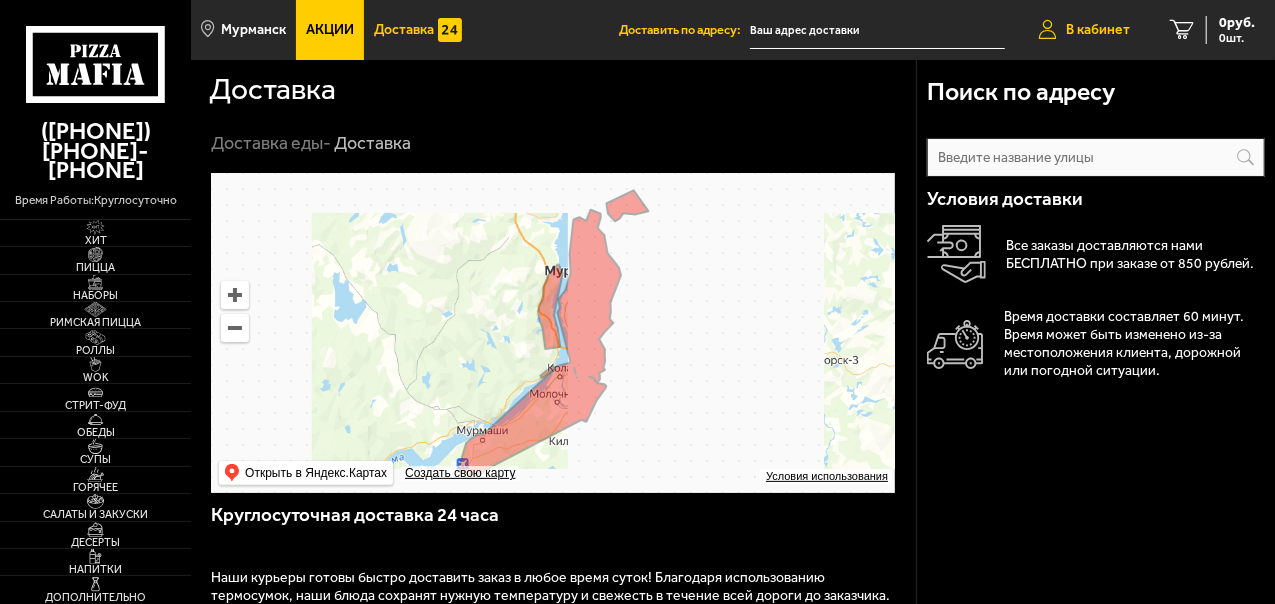 click on "В кабинет" at bounding box center [1098, 30] 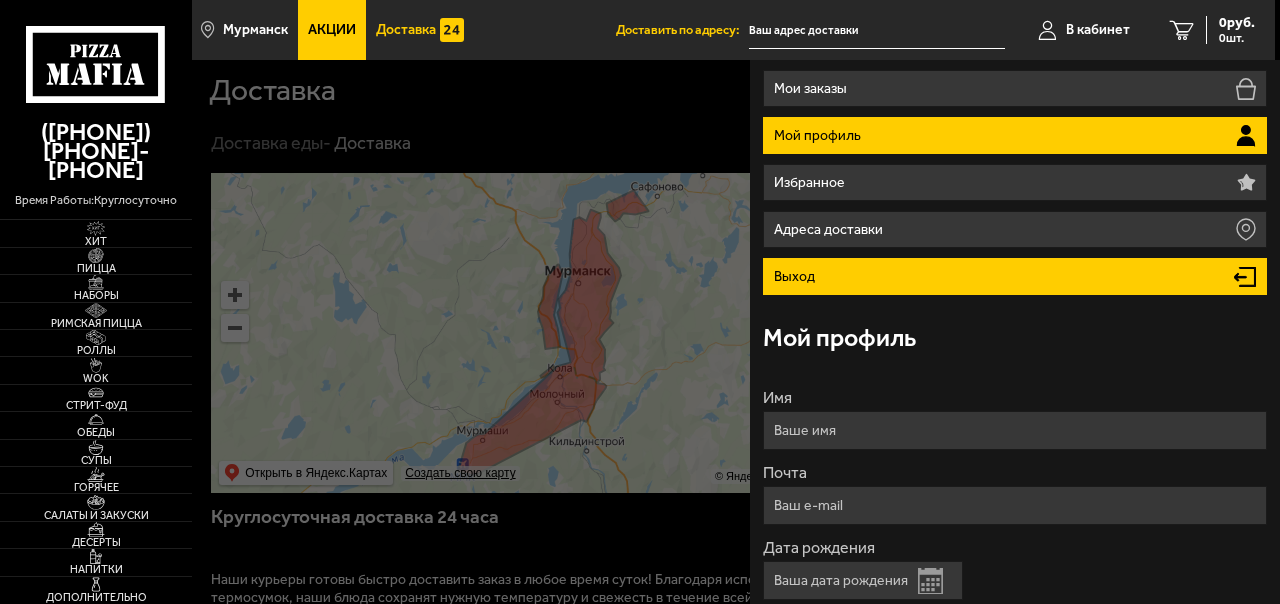 scroll, scrollTop: 0, scrollLeft: 0, axis: both 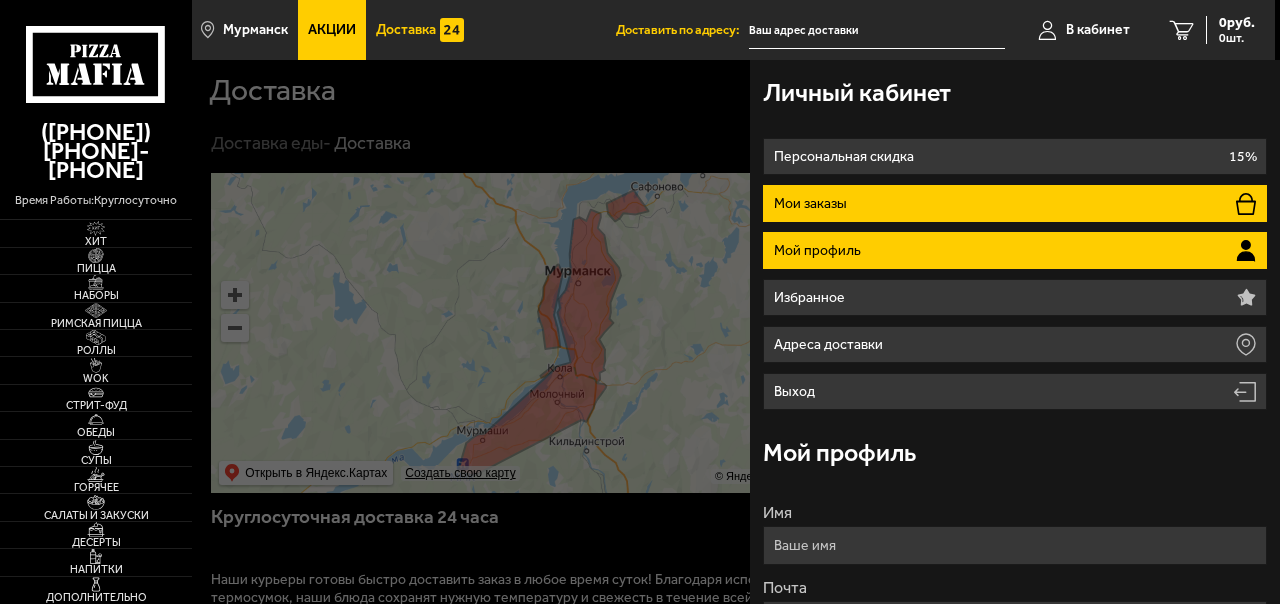 click on "Мои заказы" at bounding box center [1014, 203] 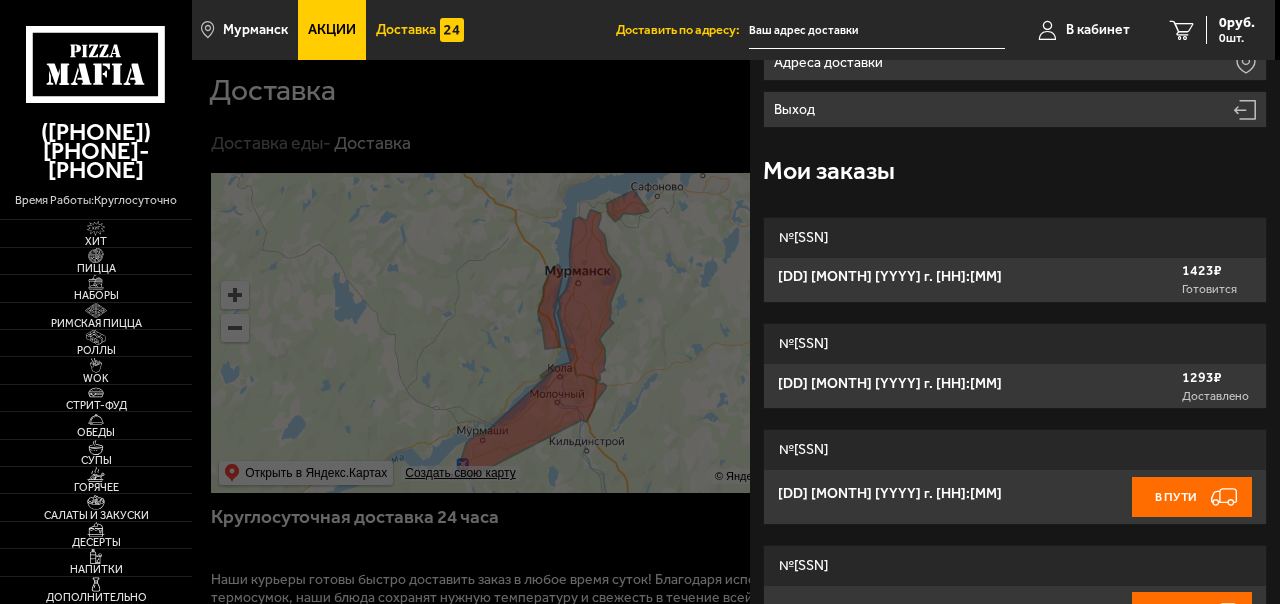 scroll, scrollTop: 300, scrollLeft: 0, axis: vertical 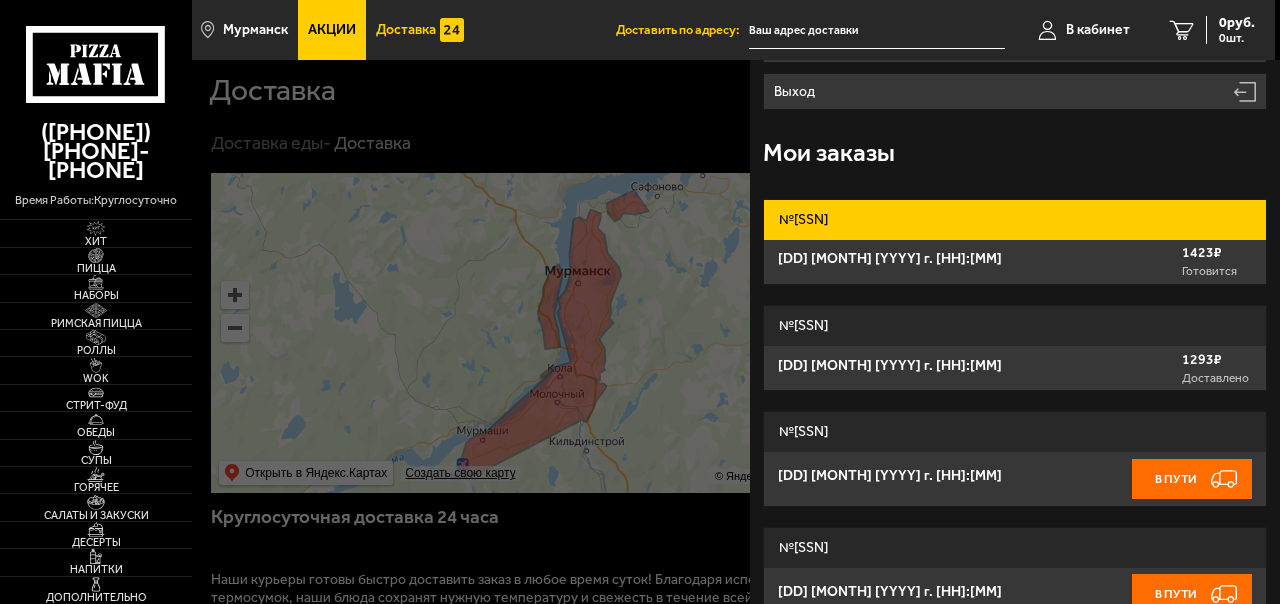 click on "№  746-181-401-756" at bounding box center [1014, 220] 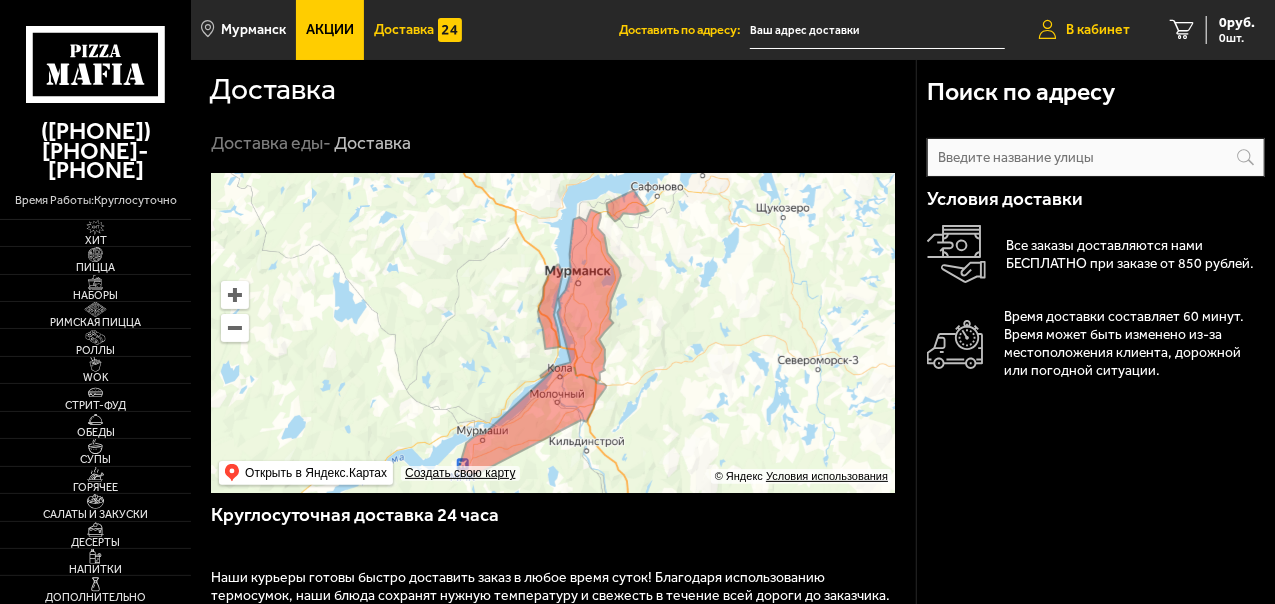 click on "В кабинет" at bounding box center [1098, 30] 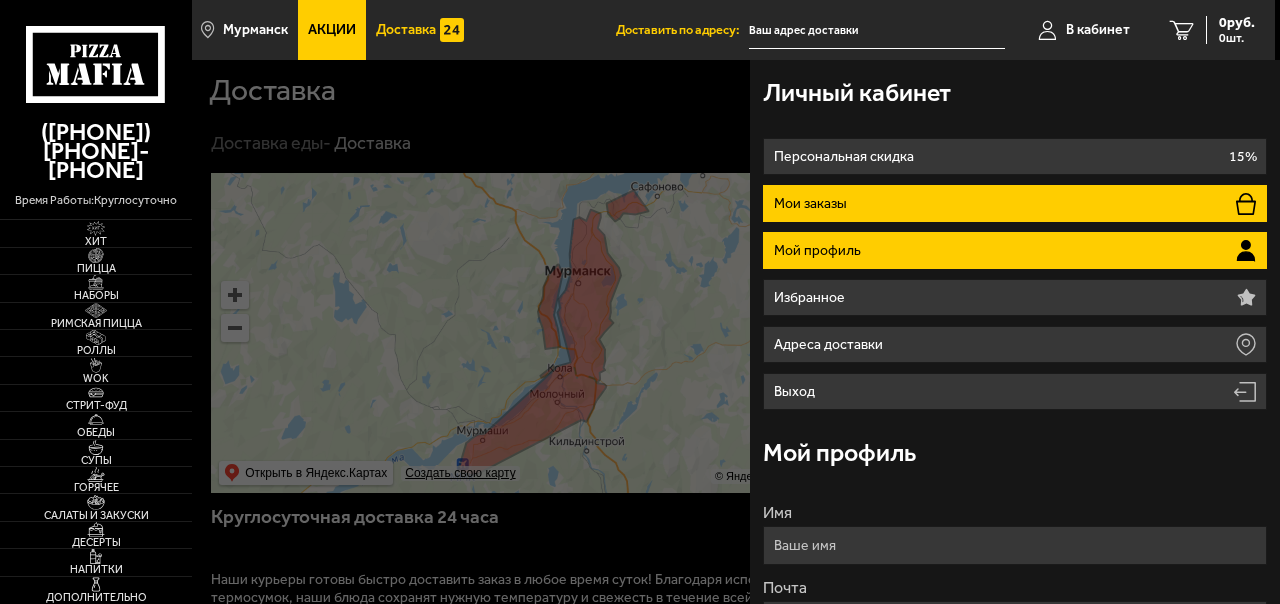 click on "Мои заказы" at bounding box center (1014, 203) 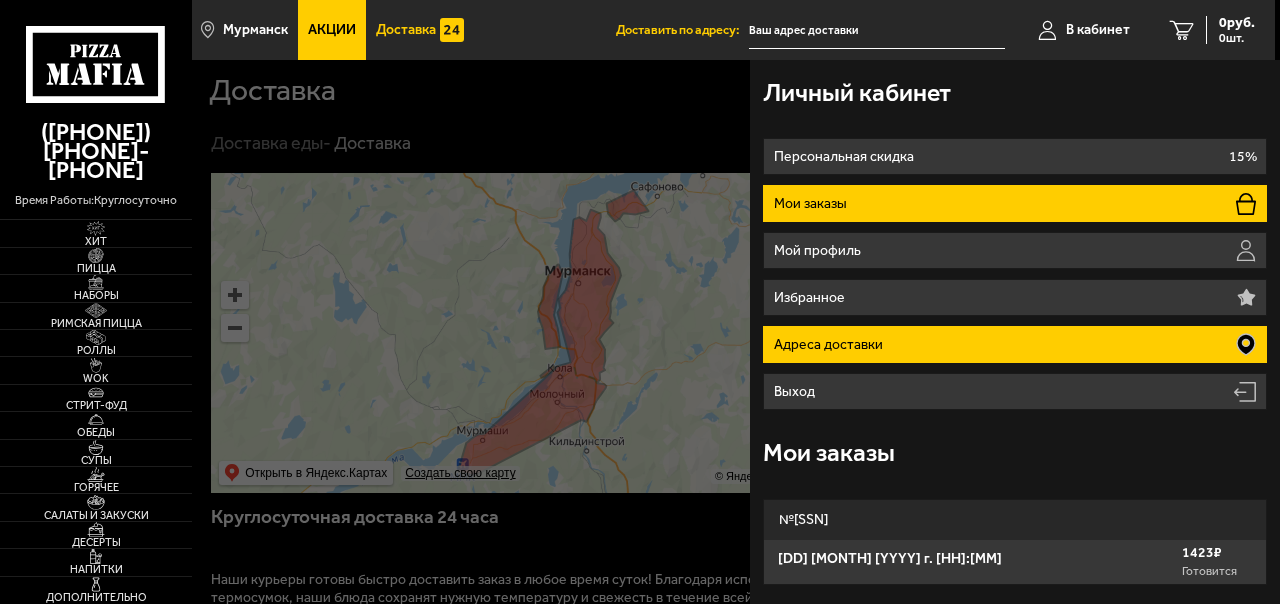 scroll, scrollTop: 300, scrollLeft: 0, axis: vertical 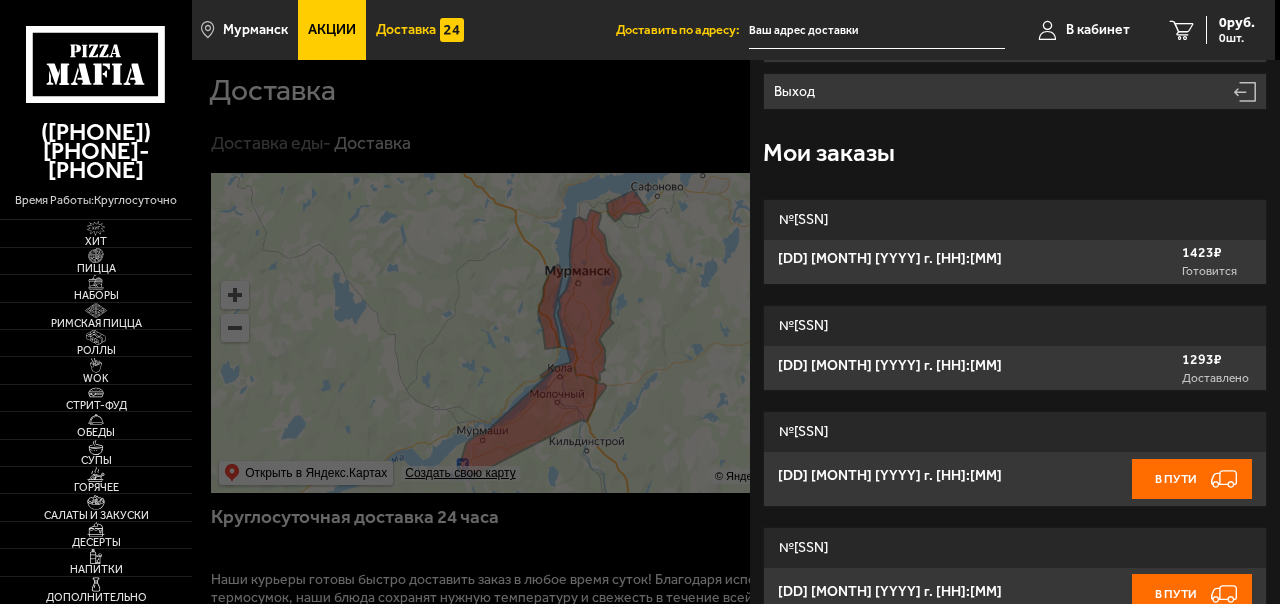 click at bounding box center (832, 362) 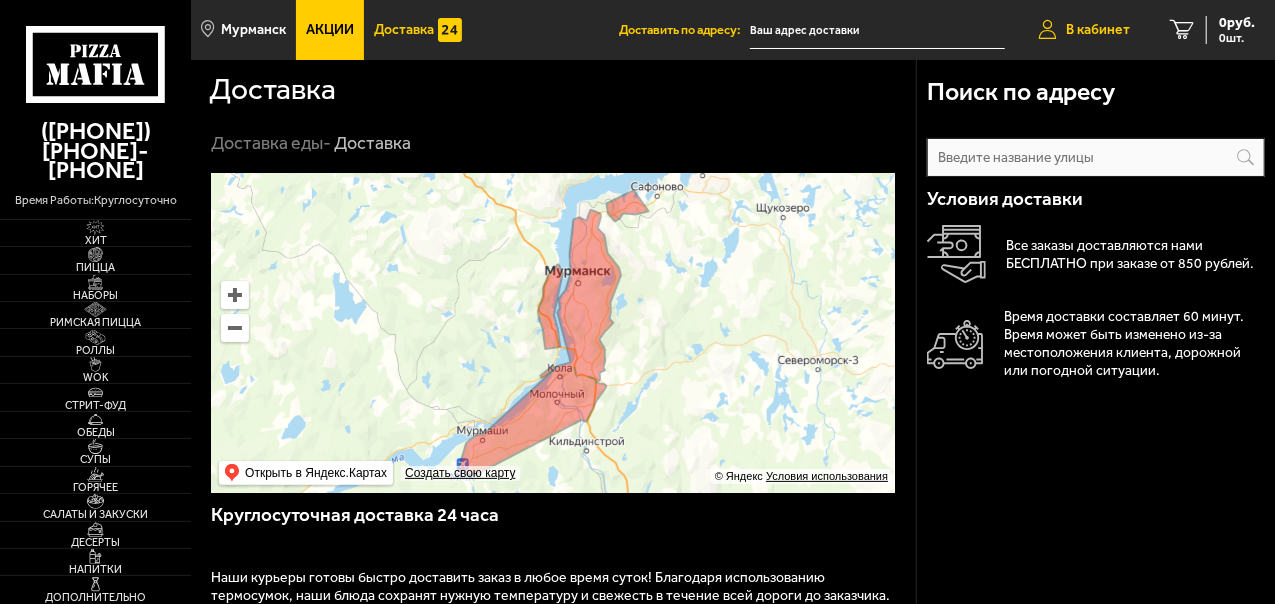 click on "В кабинет" at bounding box center (1098, 30) 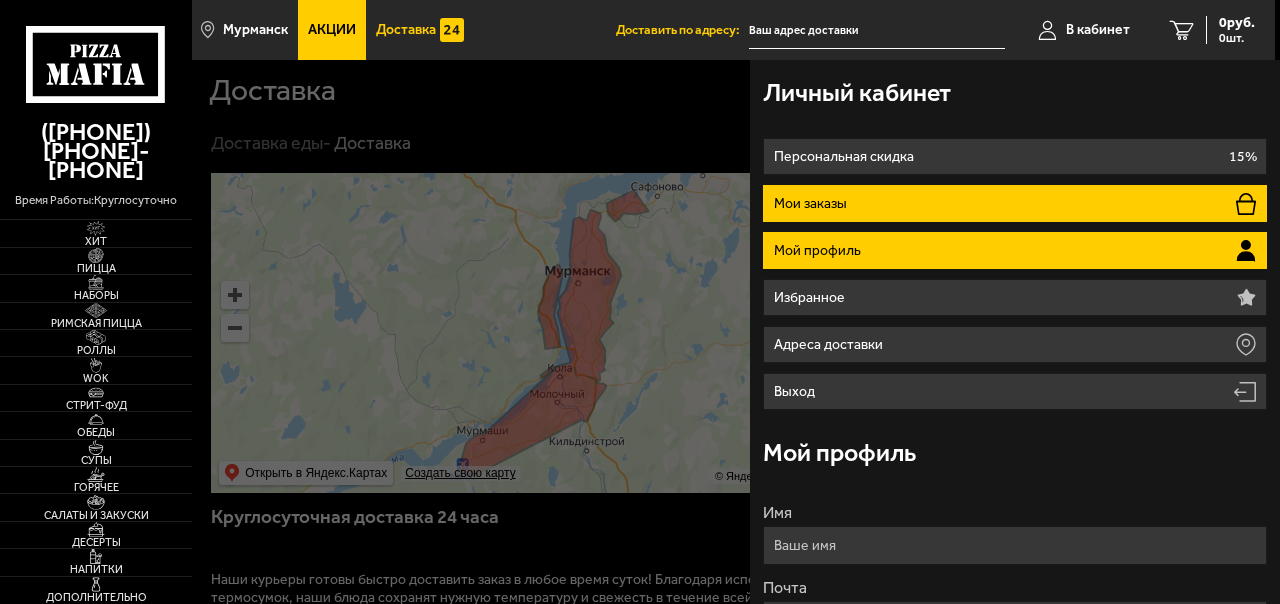 click on "Мои заказы" at bounding box center [1014, 203] 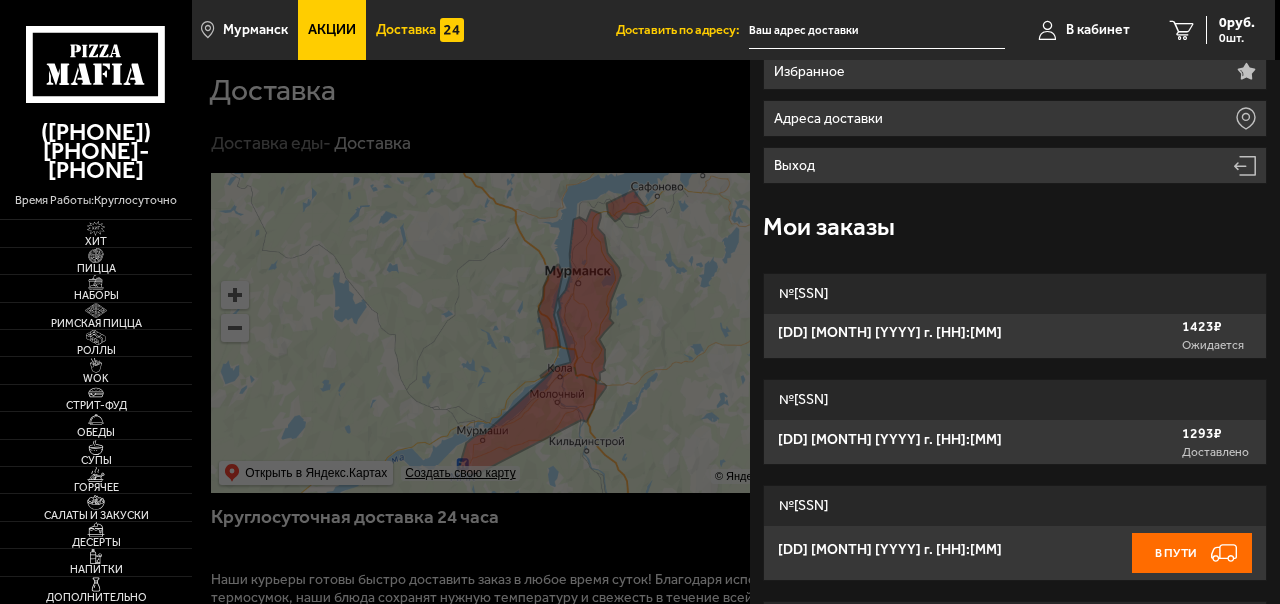 scroll, scrollTop: 300, scrollLeft: 0, axis: vertical 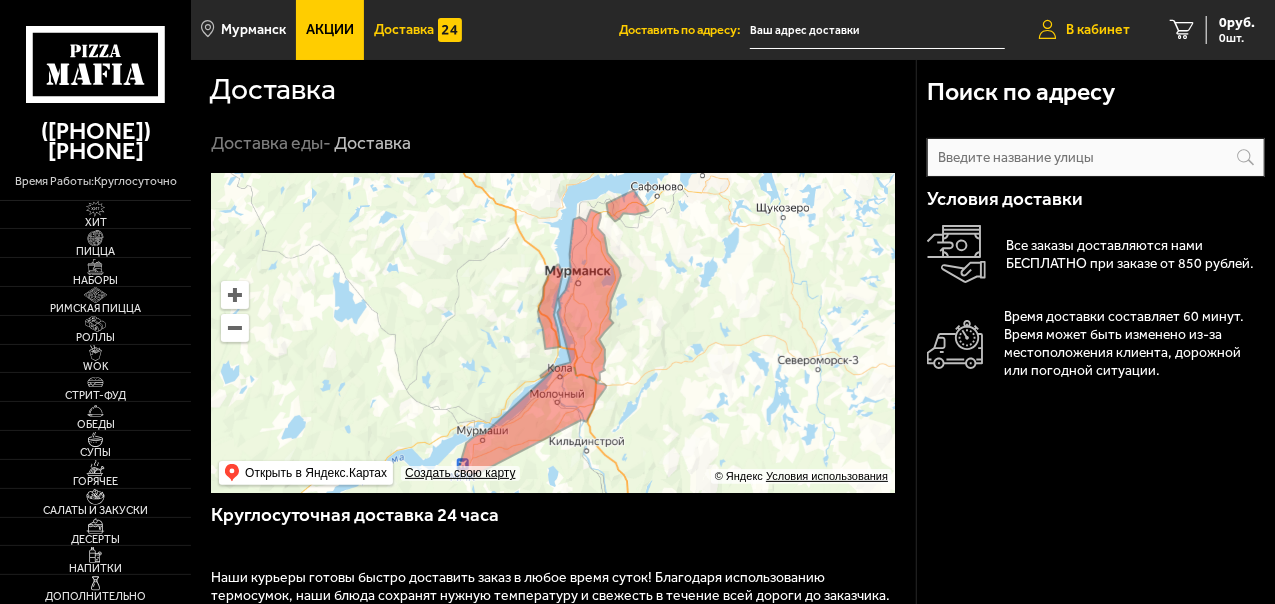 click on "В кабинет" at bounding box center (1084, 30) 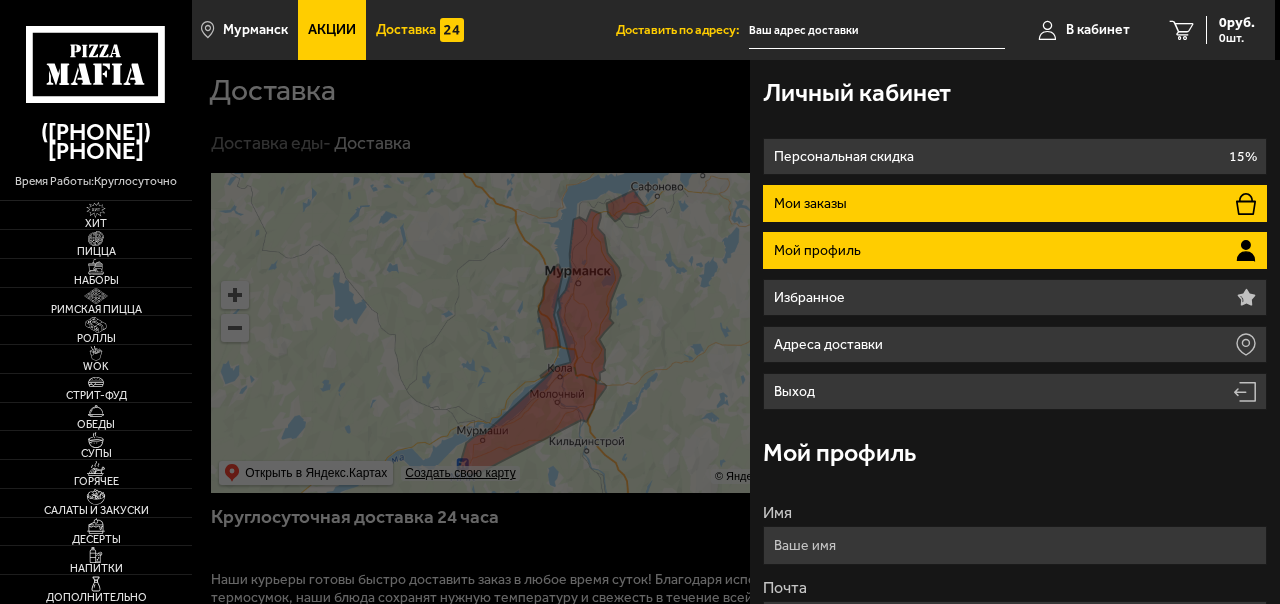click on "Мои заказы" at bounding box center [1014, 203] 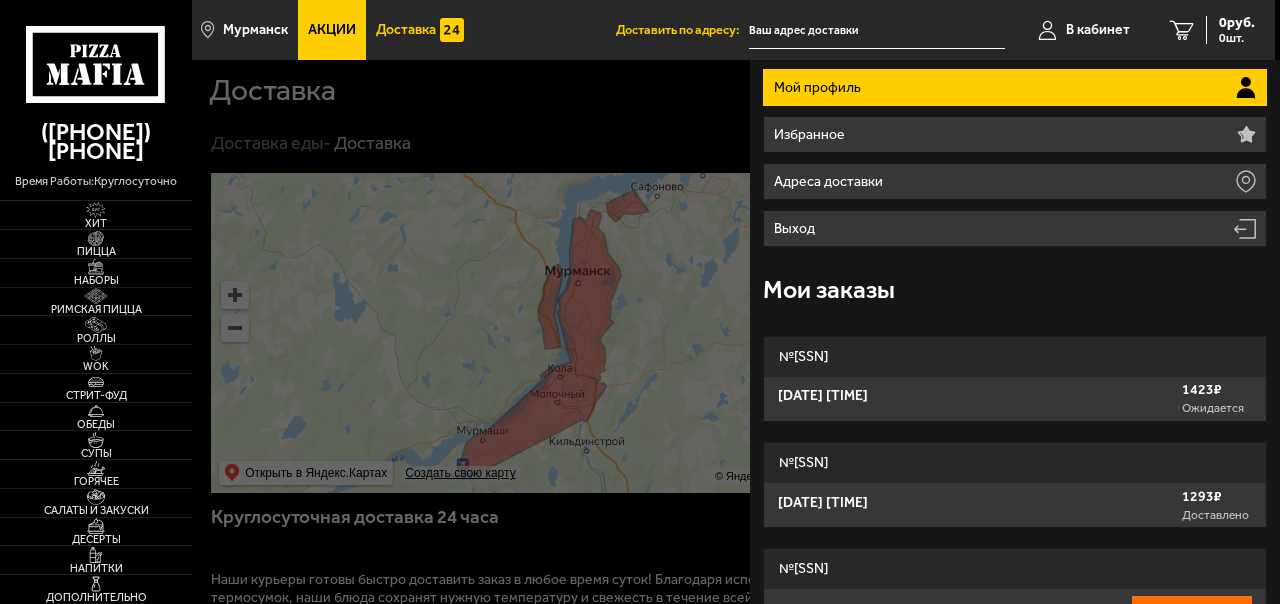 scroll, scrollTop: 200, scrollLeft: 0, axis: vertical 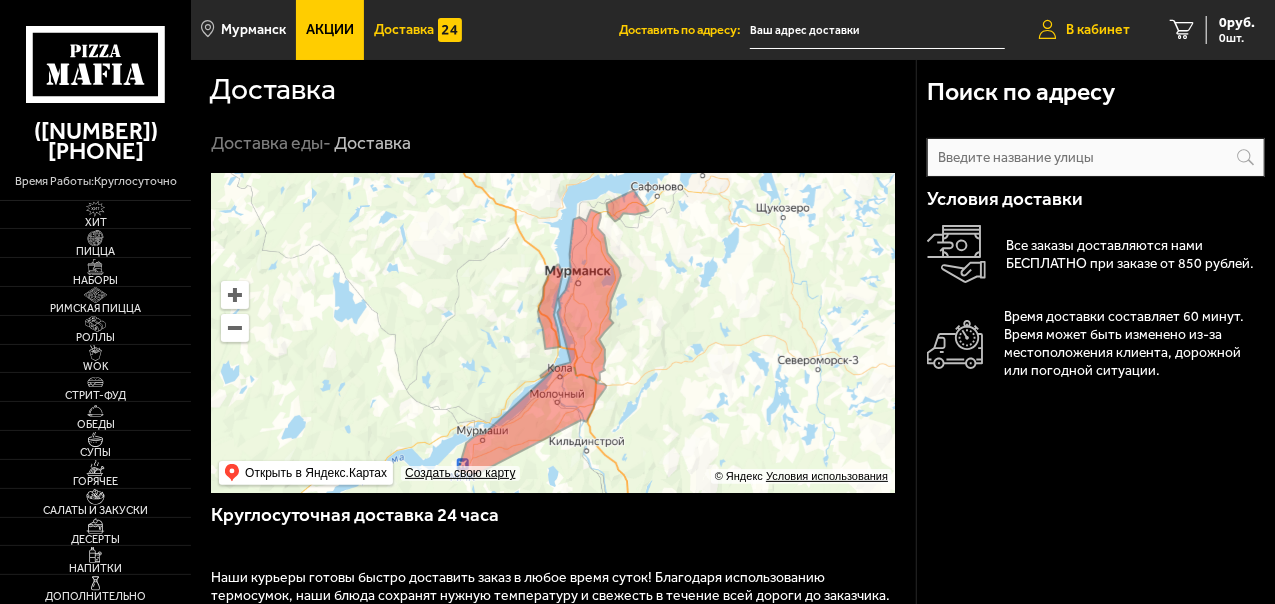 click on "В кабинет" at bounding box center (1084, 30) 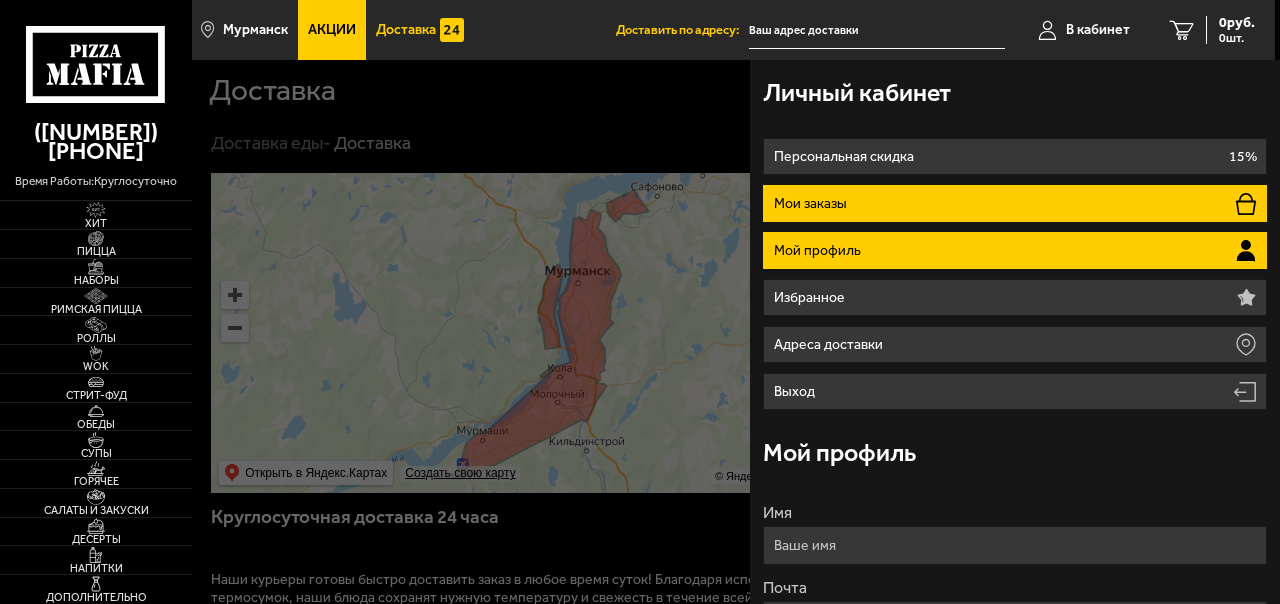 click on "Мои заказы" at bounding box center [813, 204] 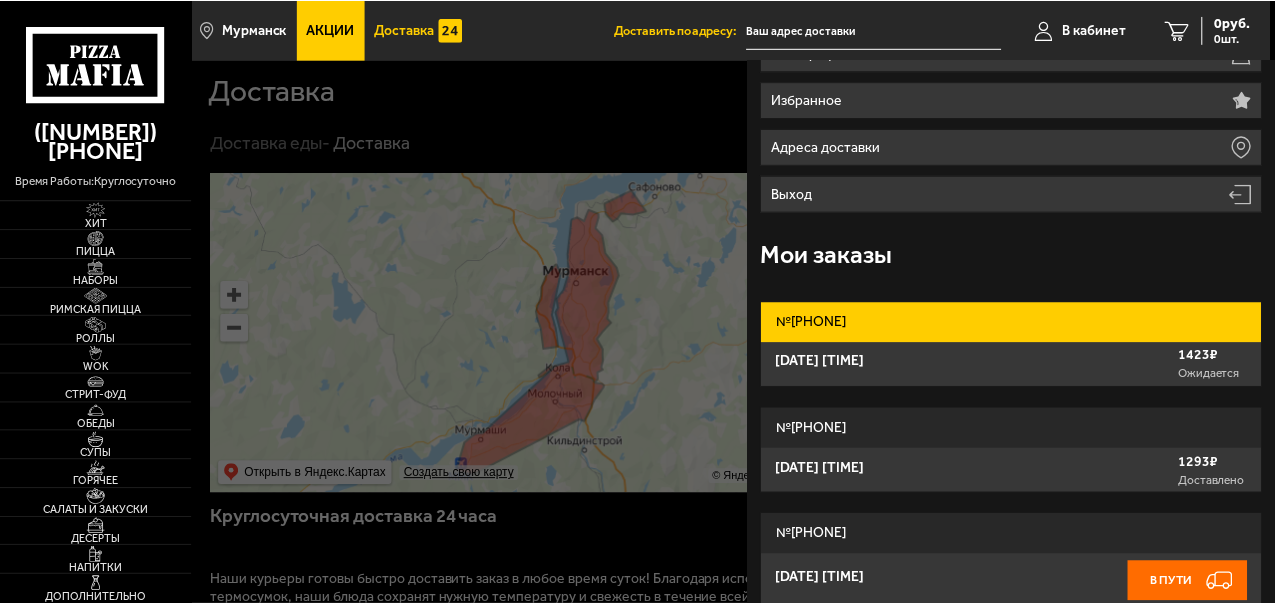 scroll, scrollTop: 200, scrollLeft: 0, axis: vertical 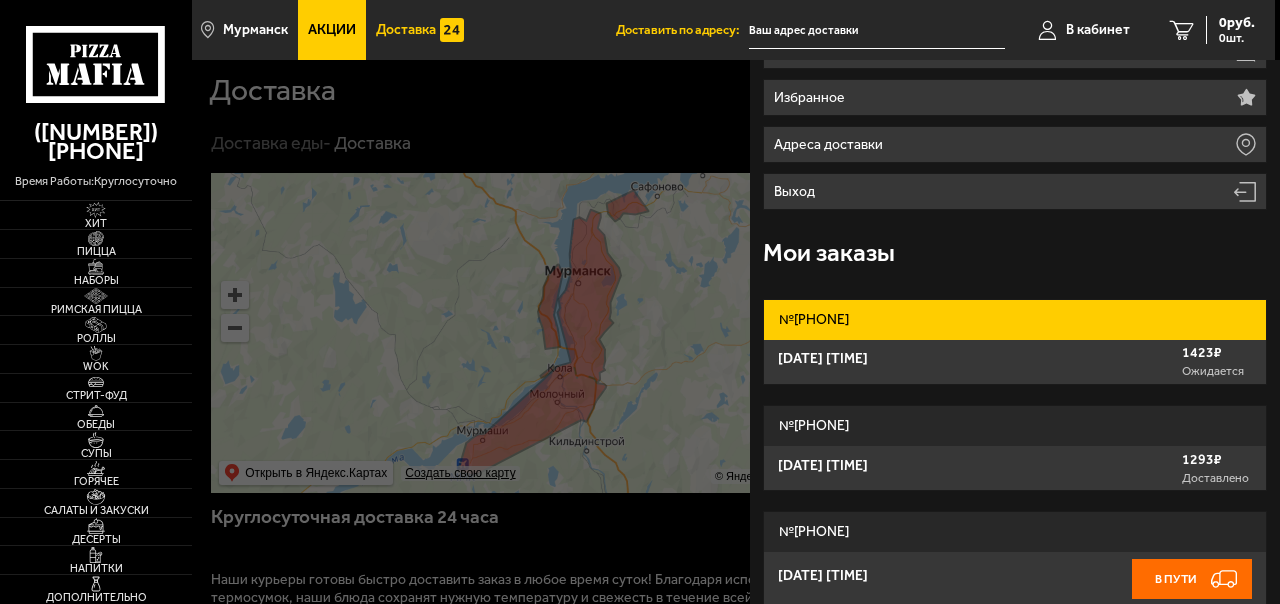 click on "[DATE] [TIME] [CURRENCY] [WORD]" at bounding box center [1014, 362] 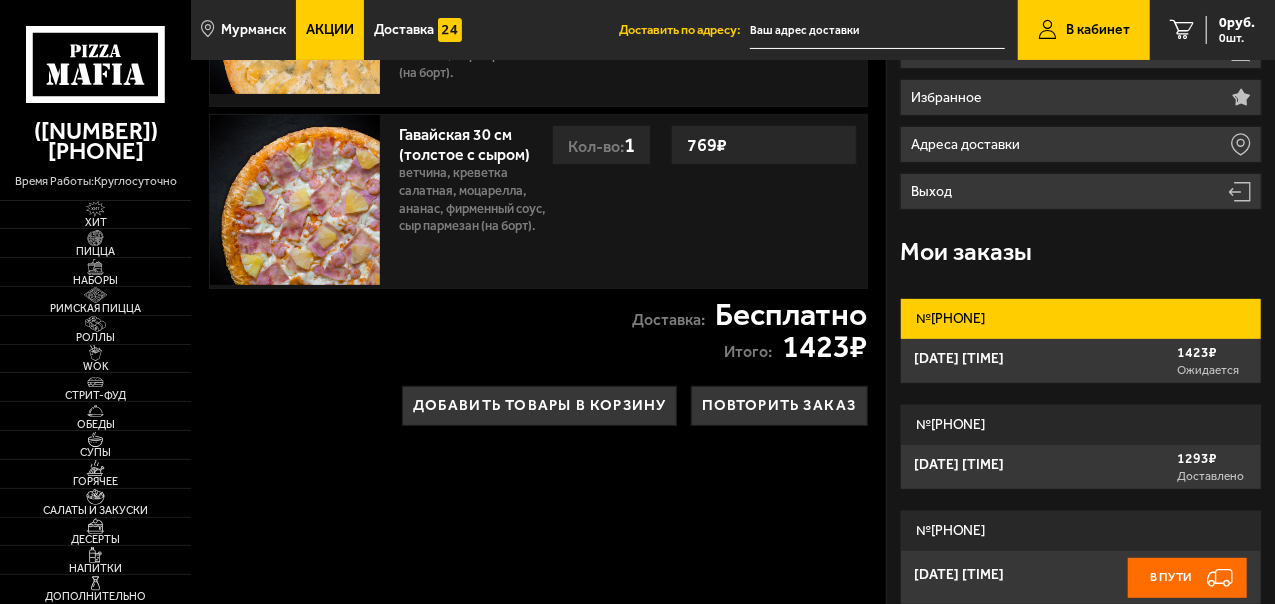 scroll, scrollTop: 0, scrollLeft: 0, axis: both 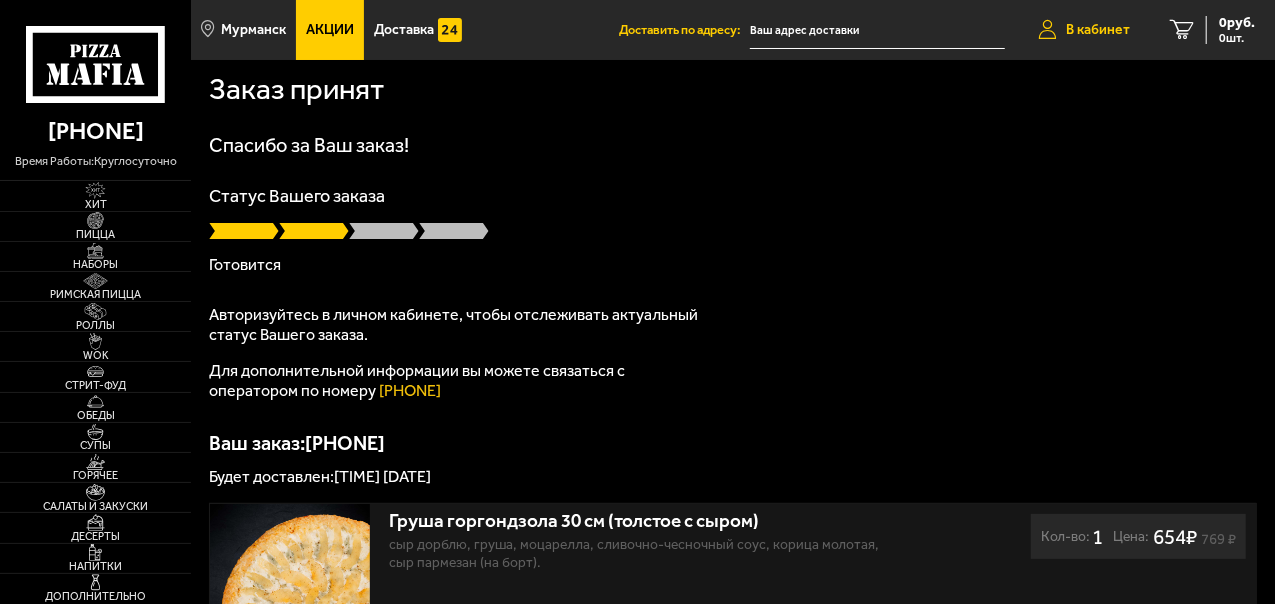 click on "В кабинет" at bounding box center [1098, 30] 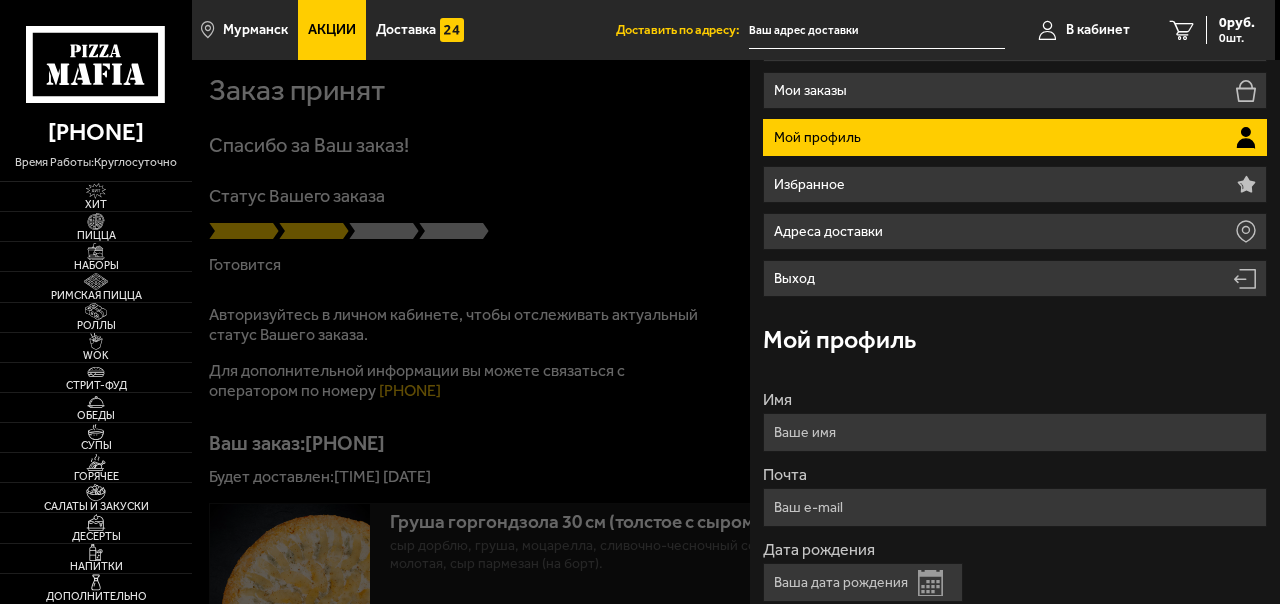 scroll, scrollTop: 0, scrollLeft: 0, axis: both 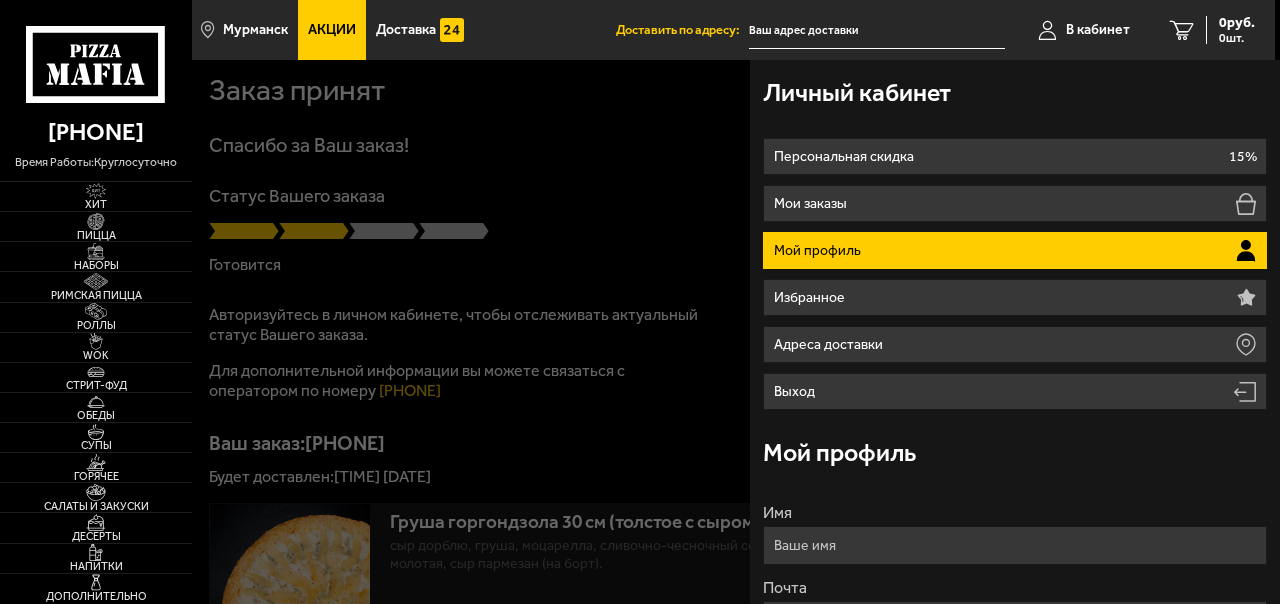 click at bounding box center [832, 362] 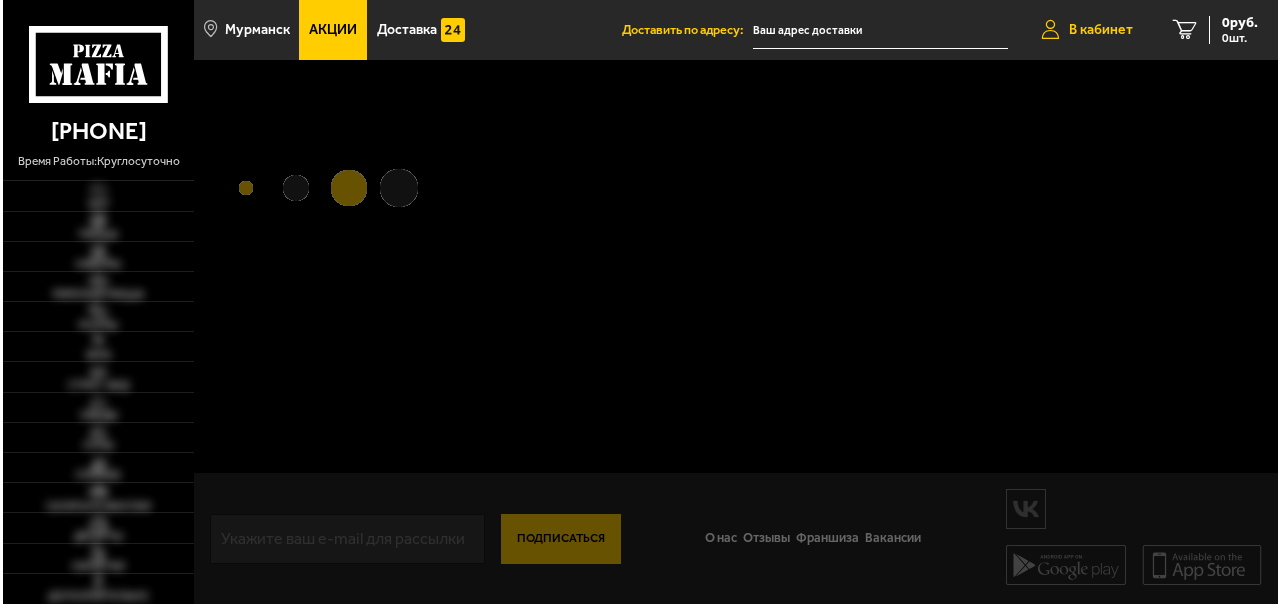 scroll, scrollTop: 0, scrollLeft: 0, axis: both 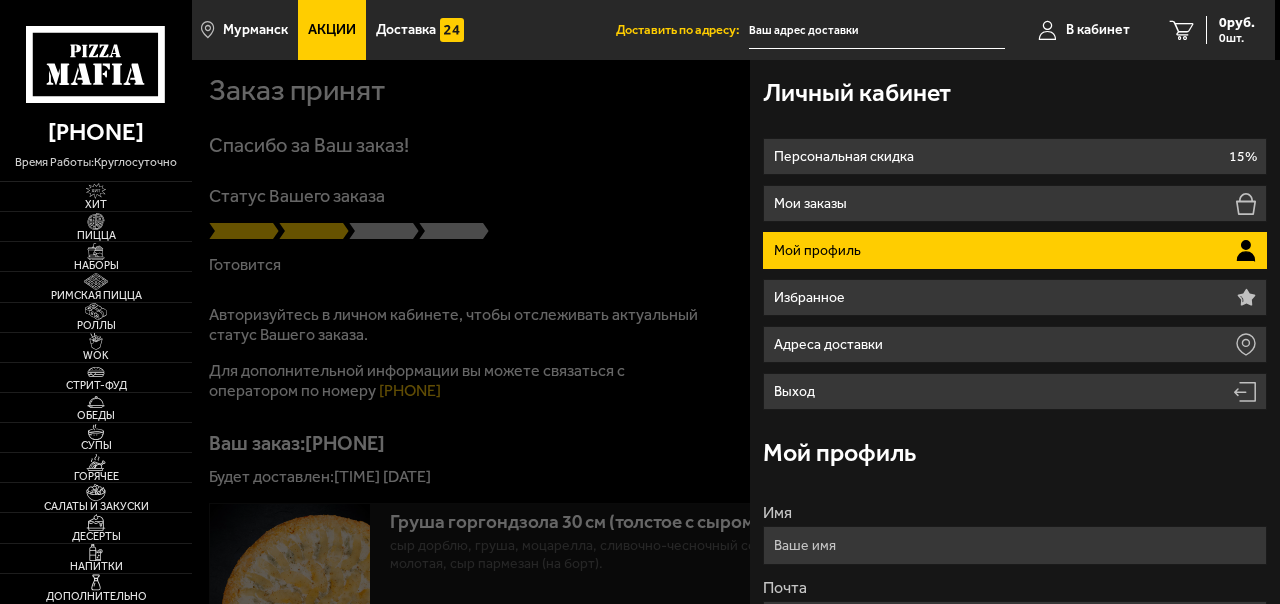 click on "Мой профиль" at bounding box center [1014, 250] 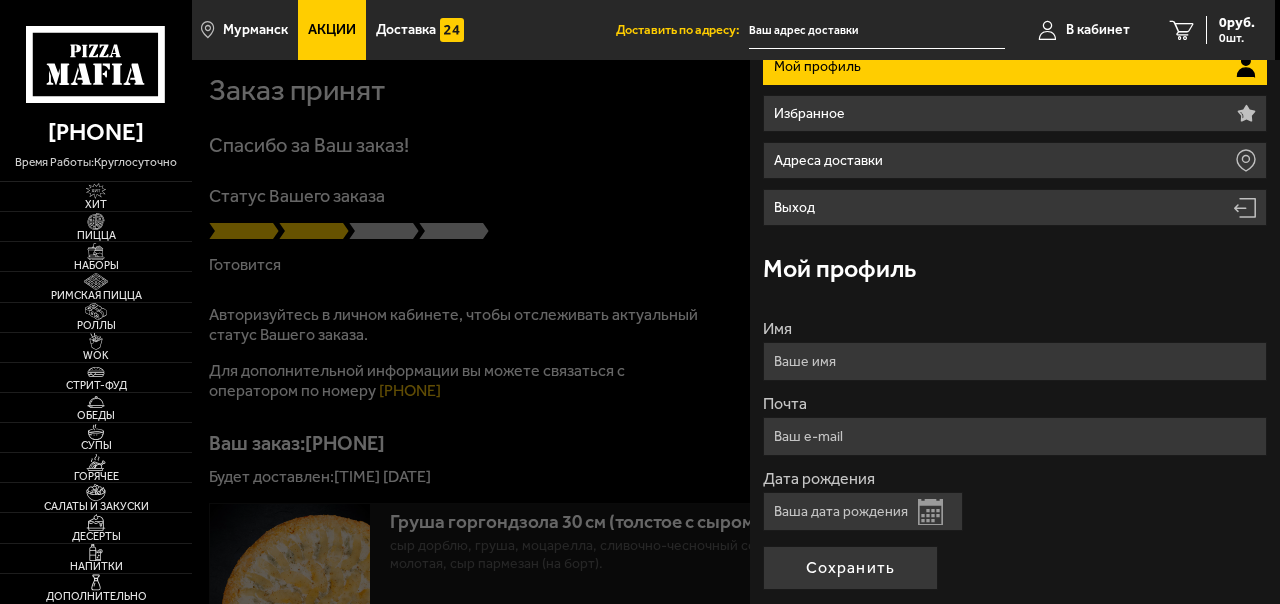 scroll, scrollTop: 100, scrollLeft: 0, axis: vertical 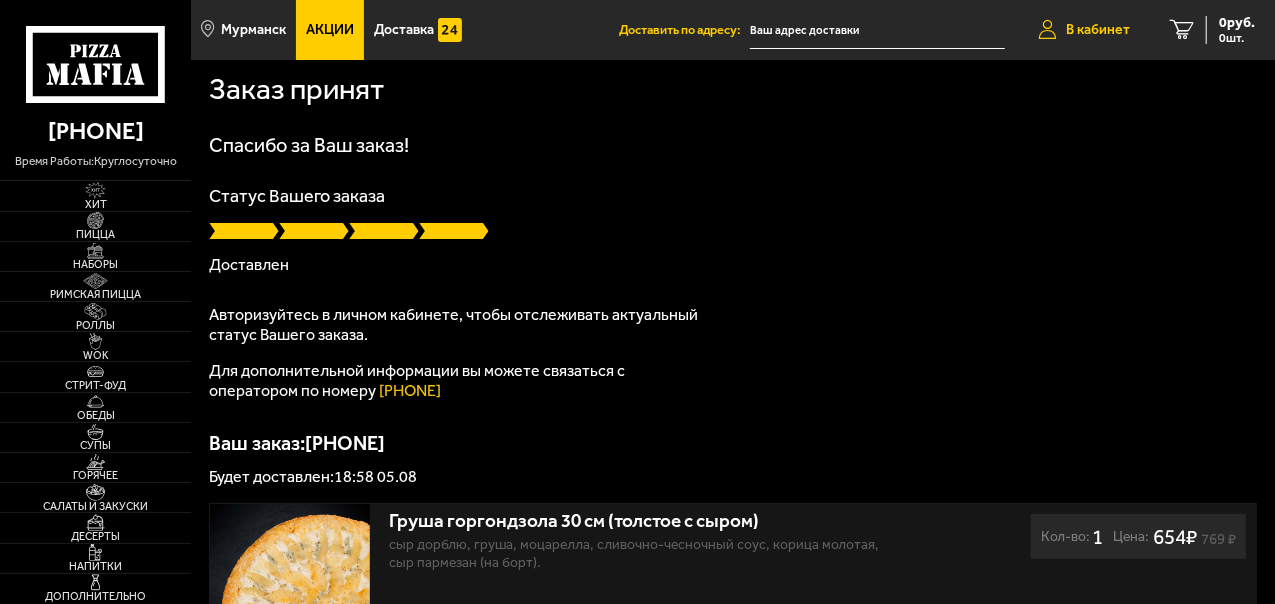click on "В кабинет" at bounding box center (1084, 30) 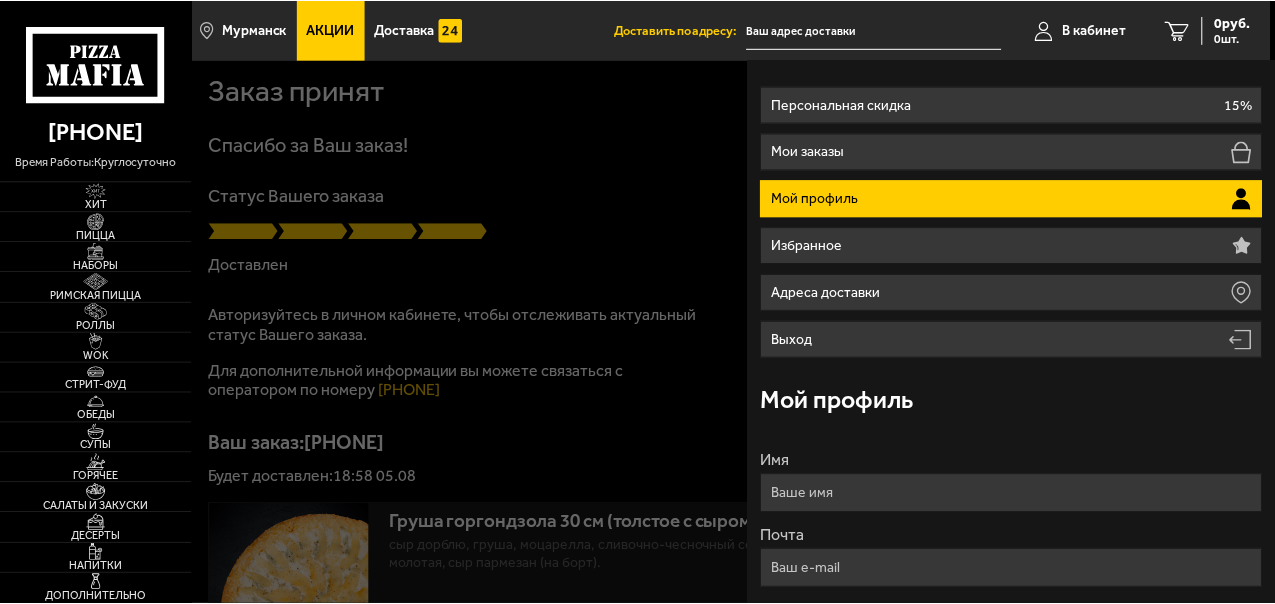 scroll, scrollTop: 0, scrollLeft: 0, axis: both 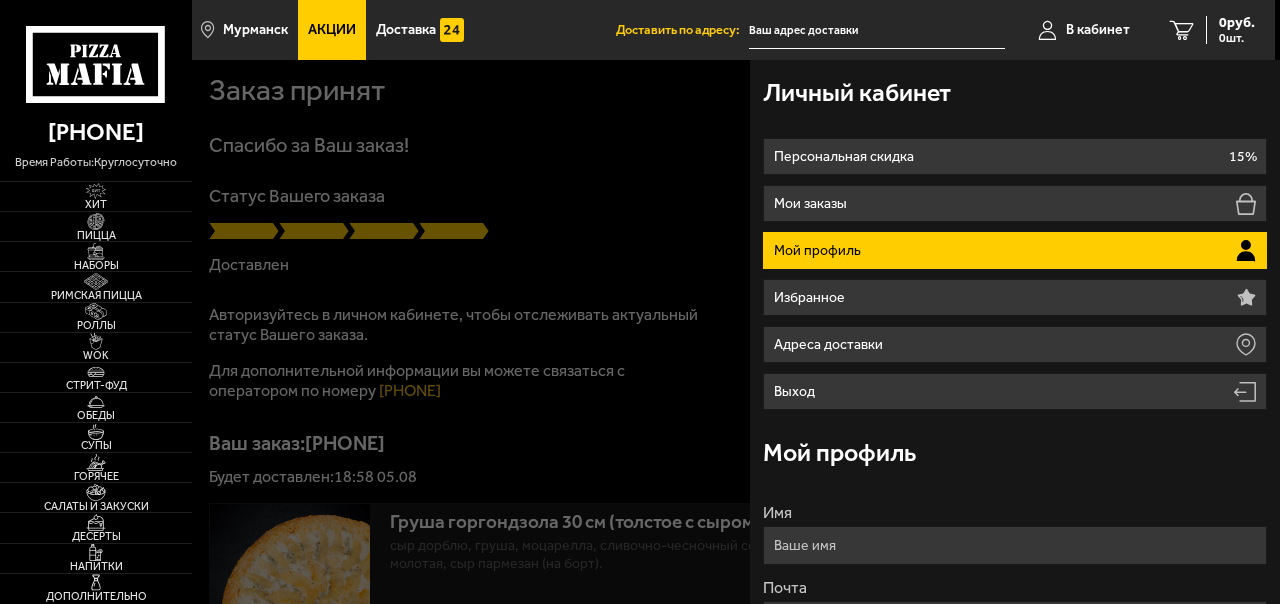 click at bounding box center (832, 362) 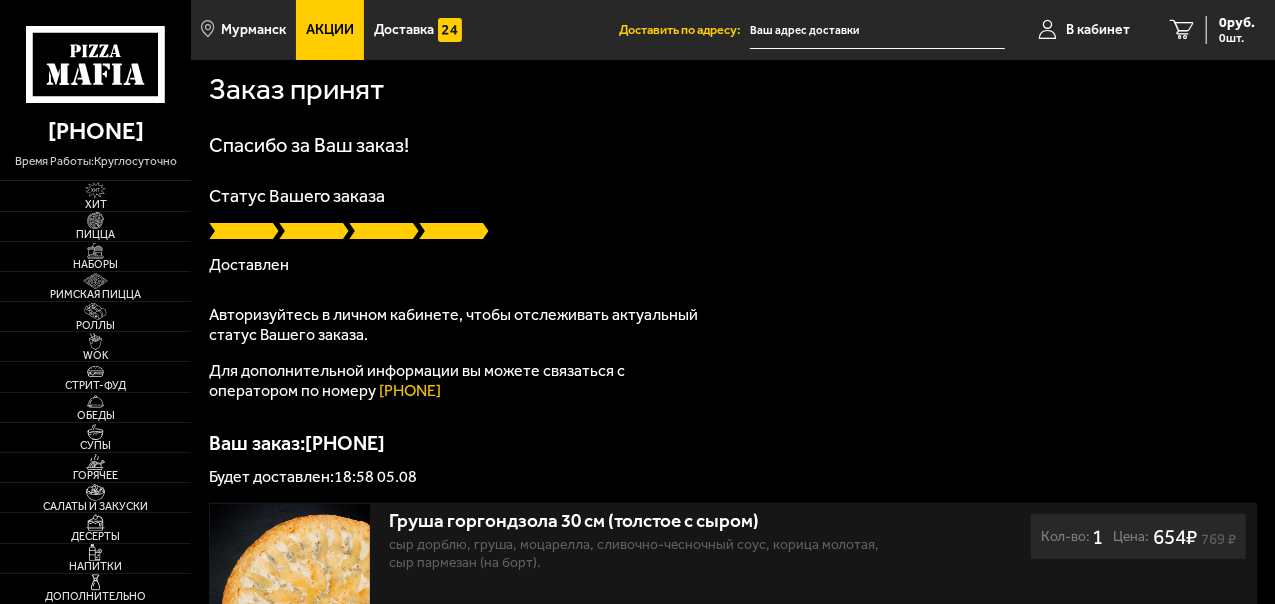scroll, scrollTop: 0, scrollLeft: 0, axis: both 